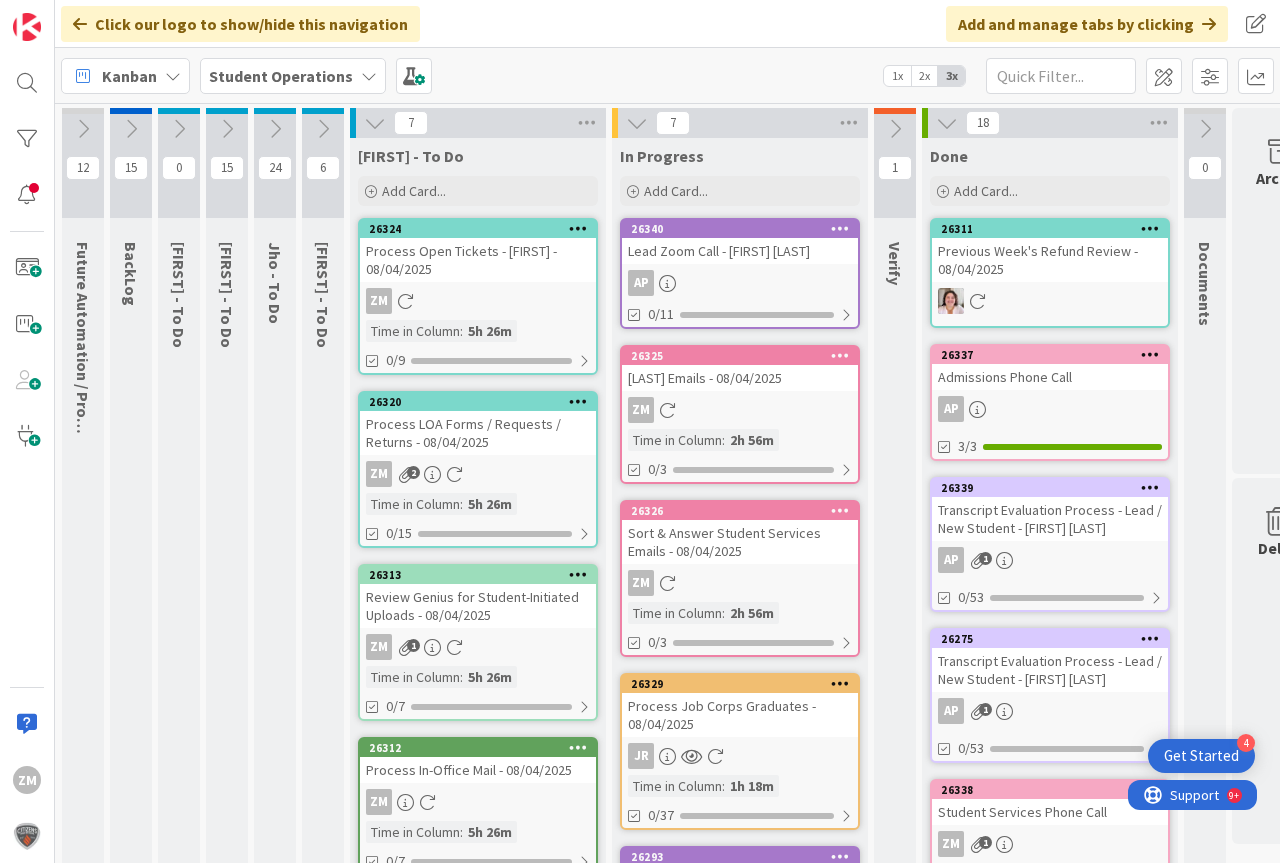 scroll, scrollTop: 0, scrollLeft: 0, axis: both 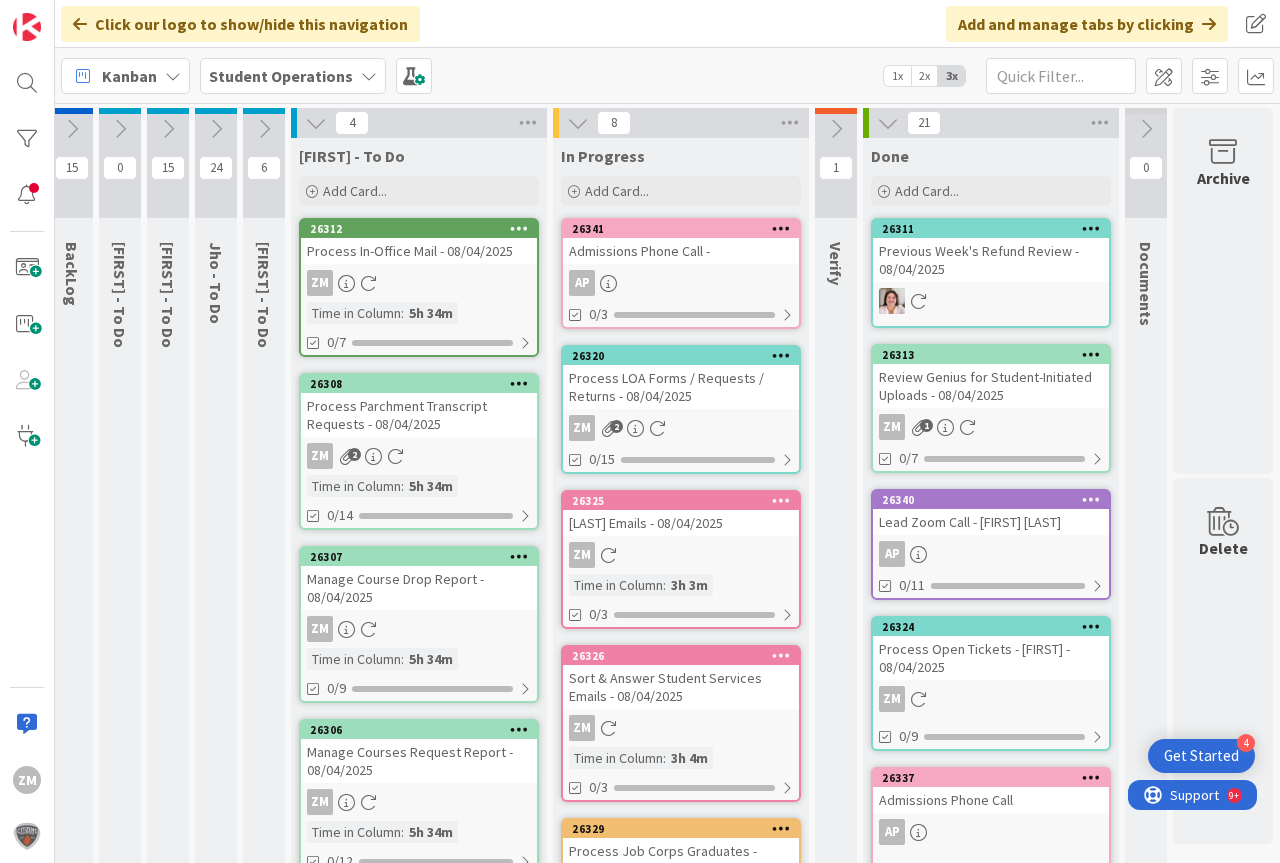 click at bounding box center [657, 428] 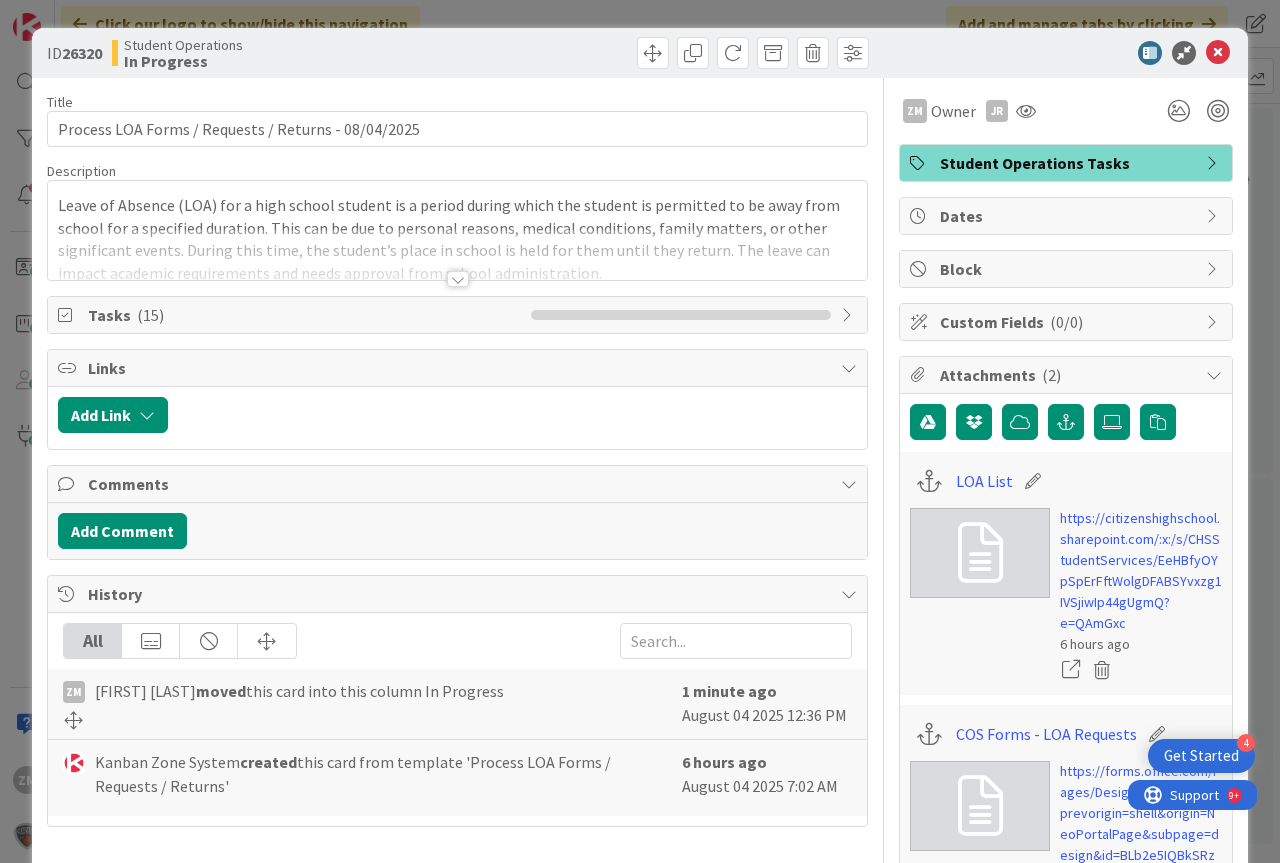 scroll, scrollTop: 0, scrollLeft: 0, axis: both 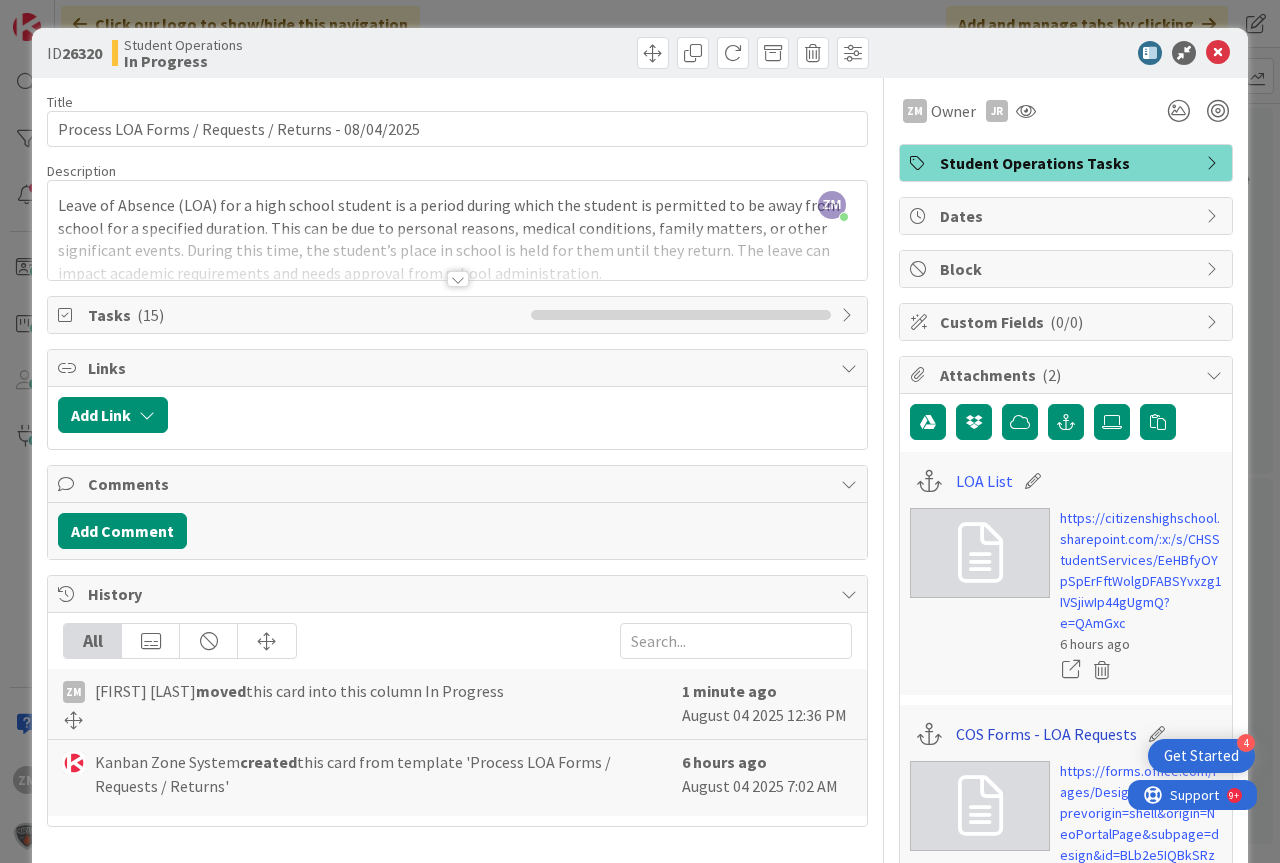 click on "COS Forms - LOA Requests" at bounding box center (1046, 734) 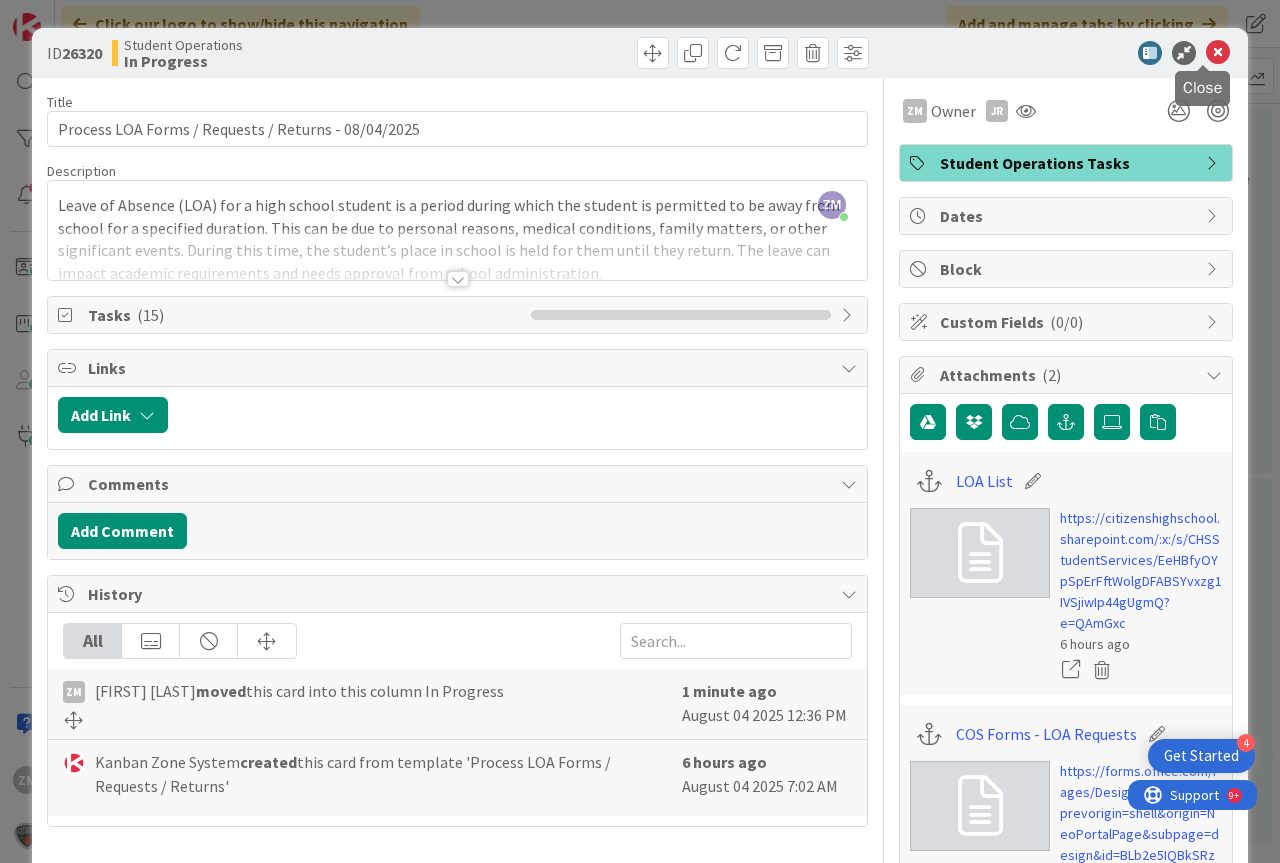 click at bounding box center [1218, 53] 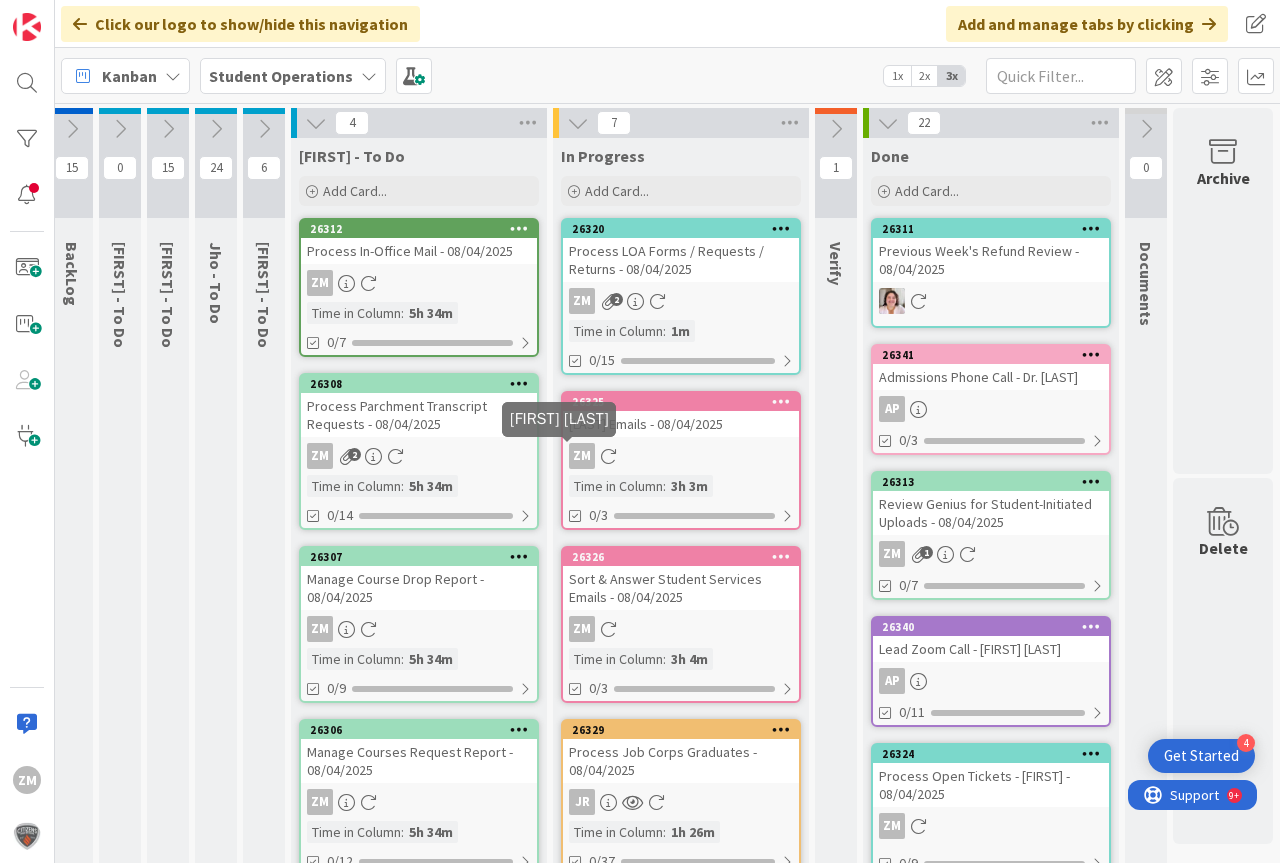 scroll, scrollTop: 0, scrollLeft: 0, axis: both 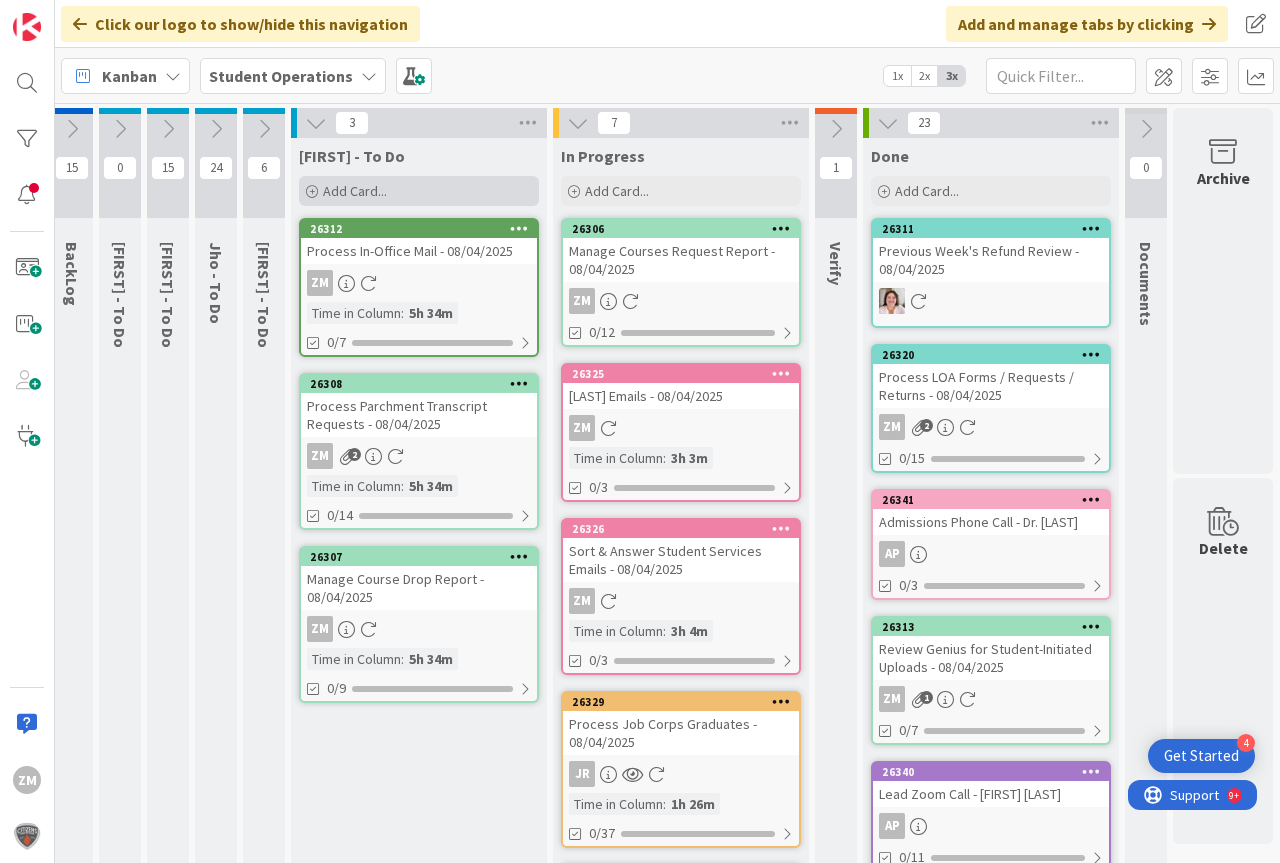 click on "Add Card..." at bounding box center [355, 191] 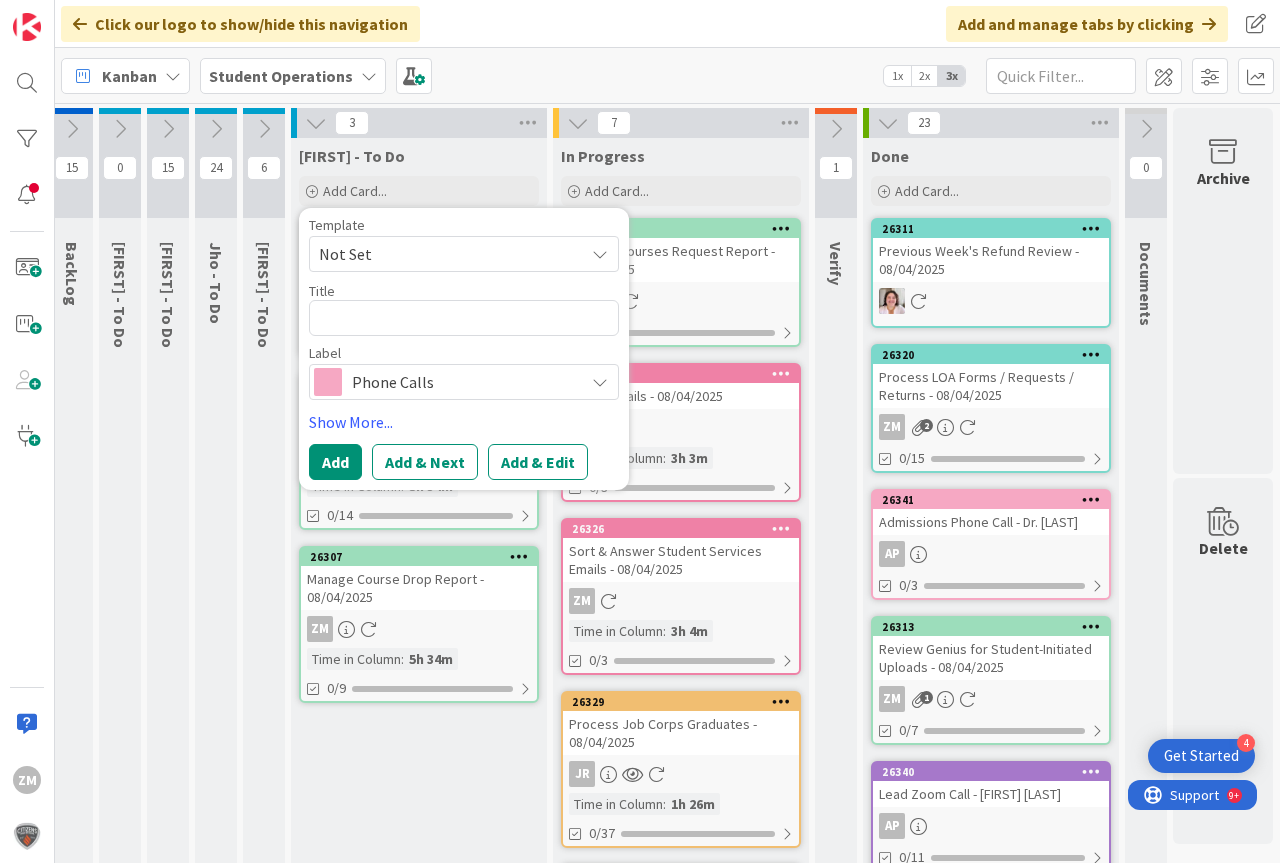 click at bounding box center (600, 254) 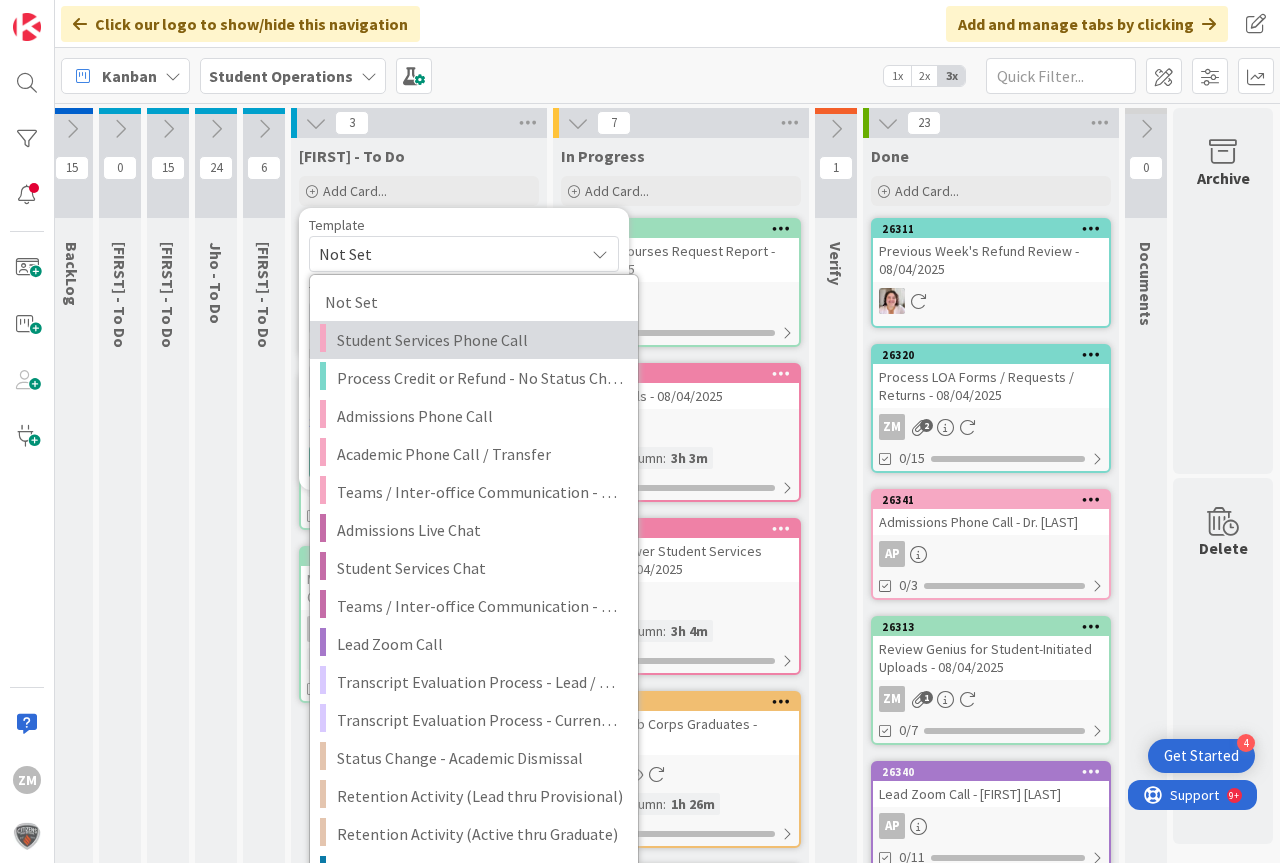 click on "Student Services Phone Call" at bounding box center (480, 340) 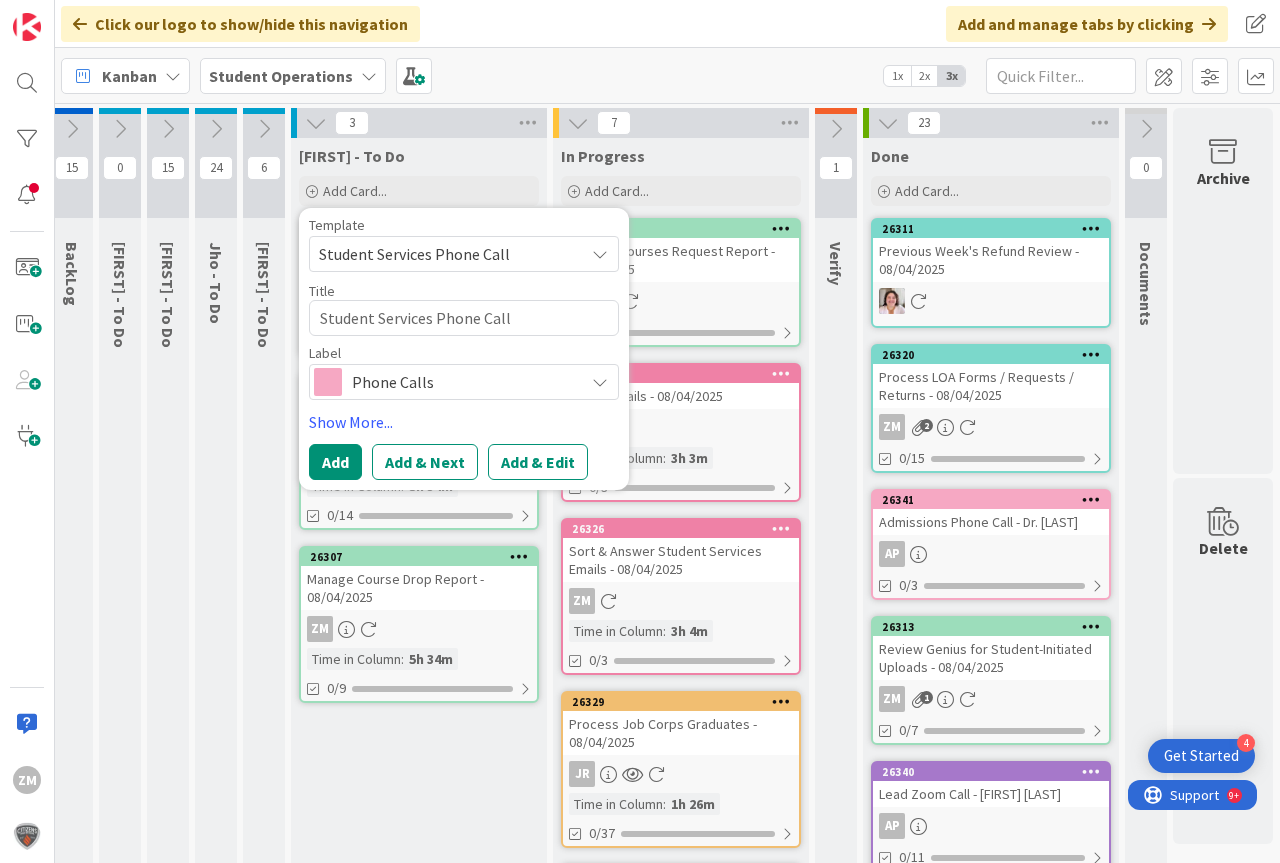 click on "Add & Edit" at bounding box center [538, 462] 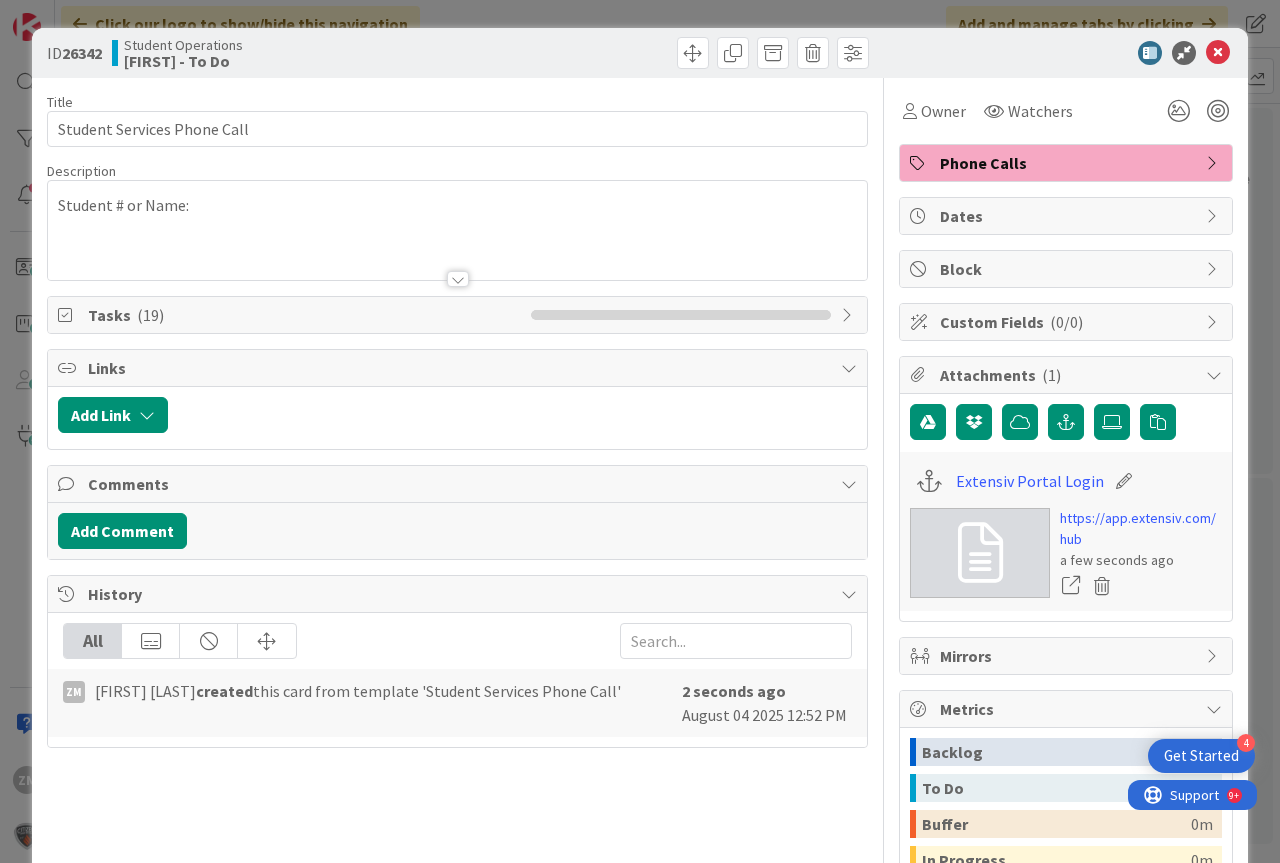scroll, scrollTop: 0, scrollLeft: 0, axis: both 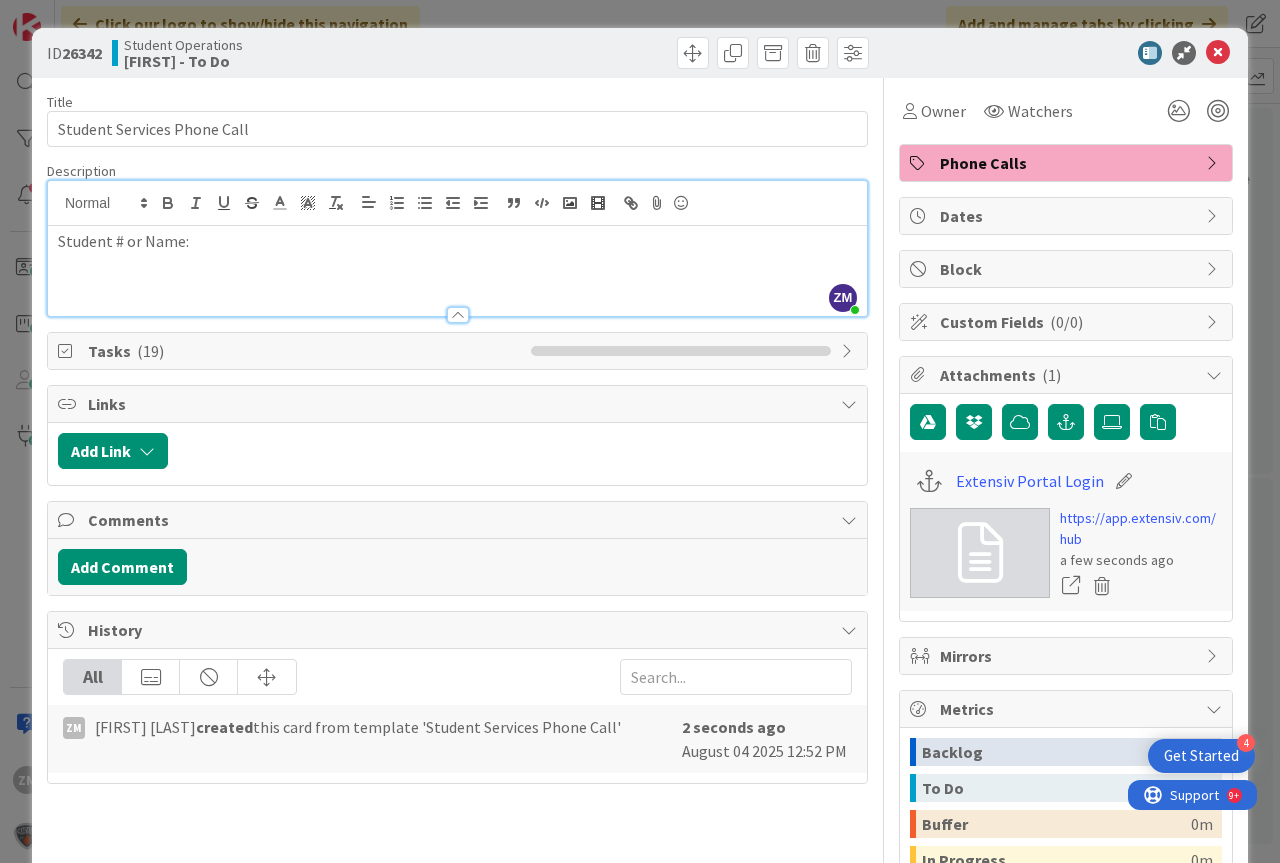 click on "ZM   [FIRST] [LAST] just joined Student # or Name:" at bounding box center [457, 248] 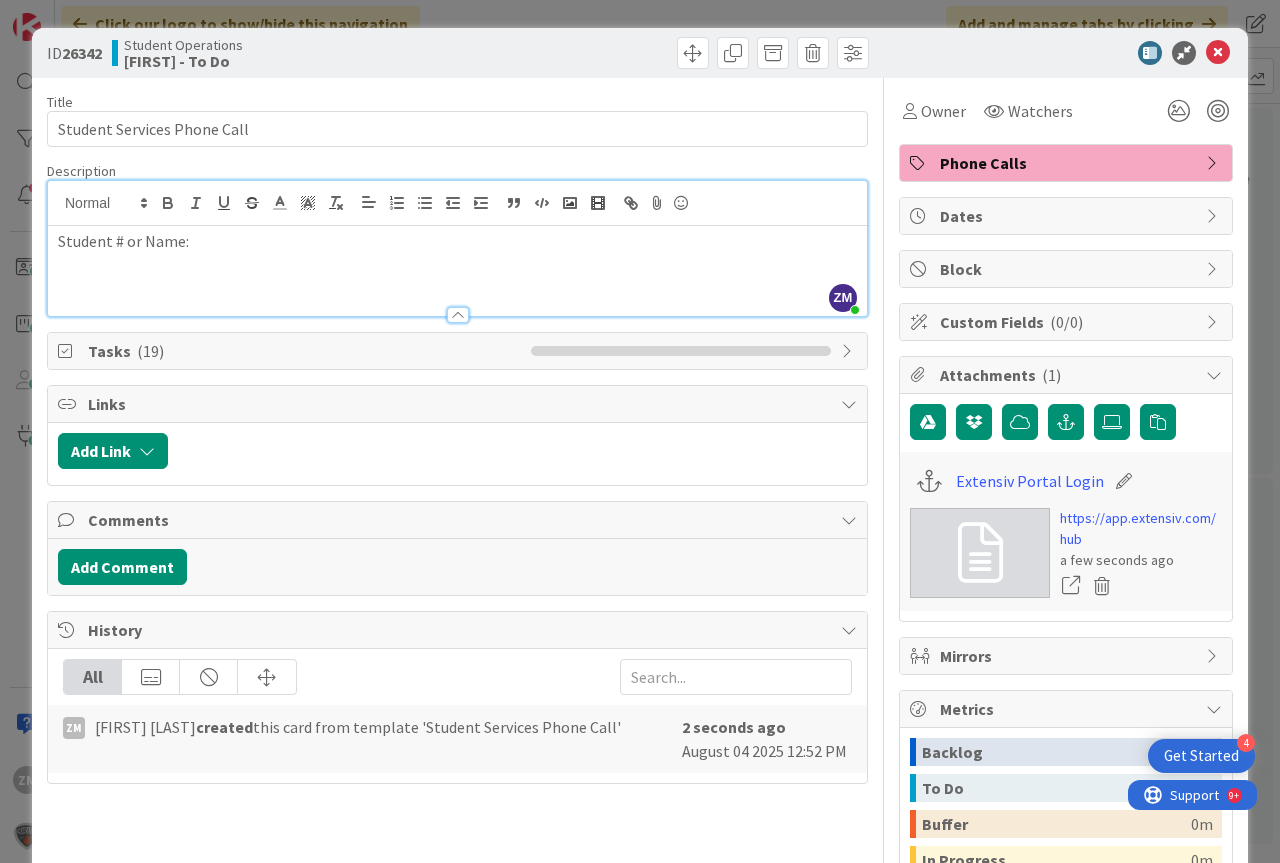 type 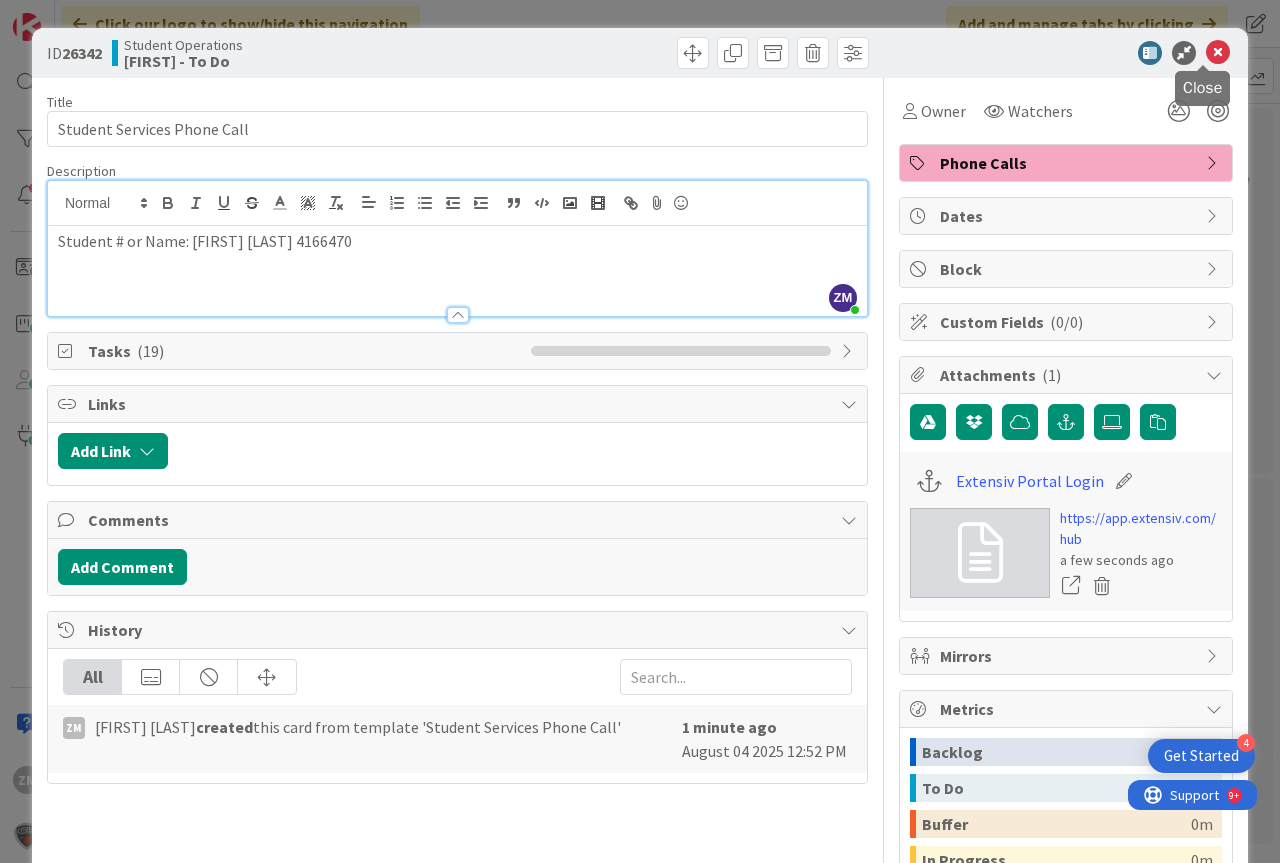 click at bounding box center [1218, 53] 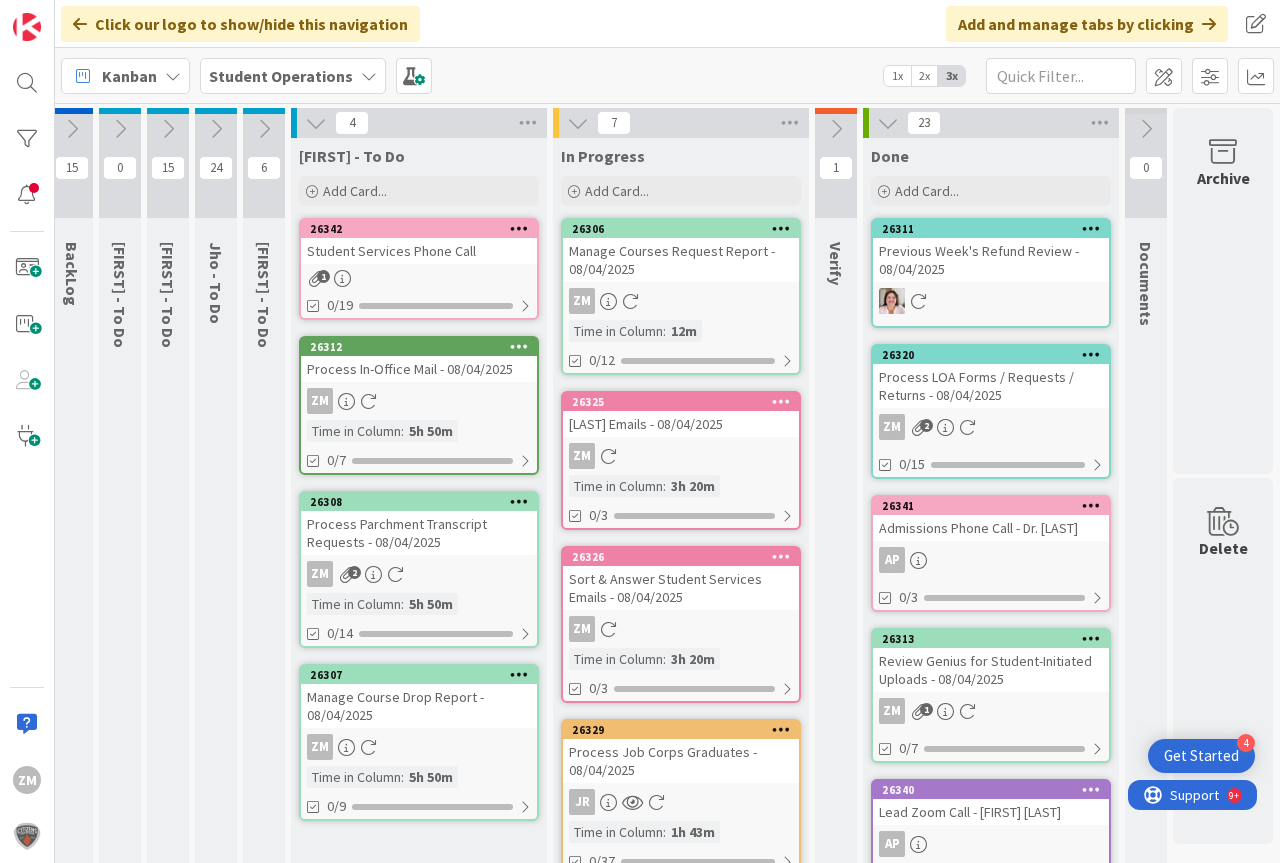 scroll, scrollTop: 0, scrollLeft: 0, axis: both 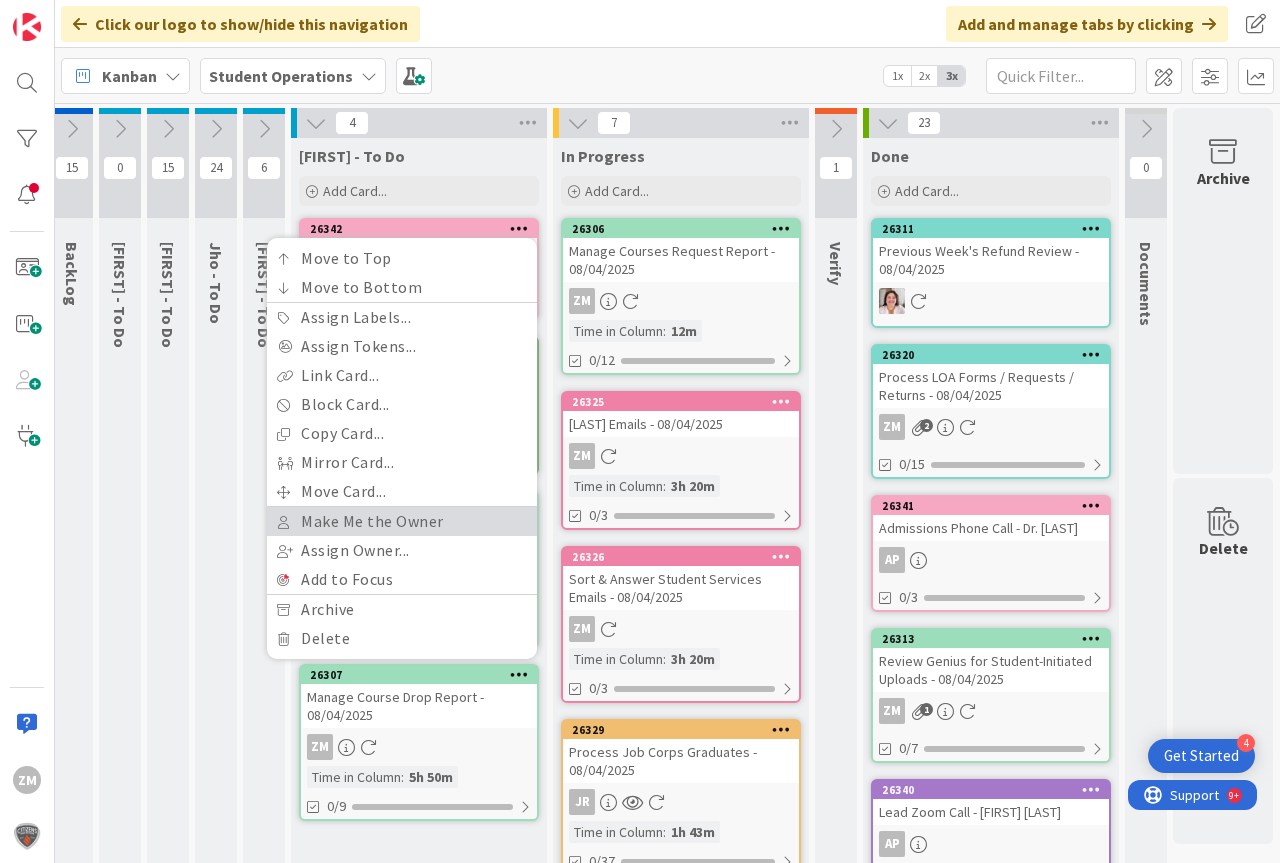 click on "Make Me the Owner" at bounding box center [402, 521] 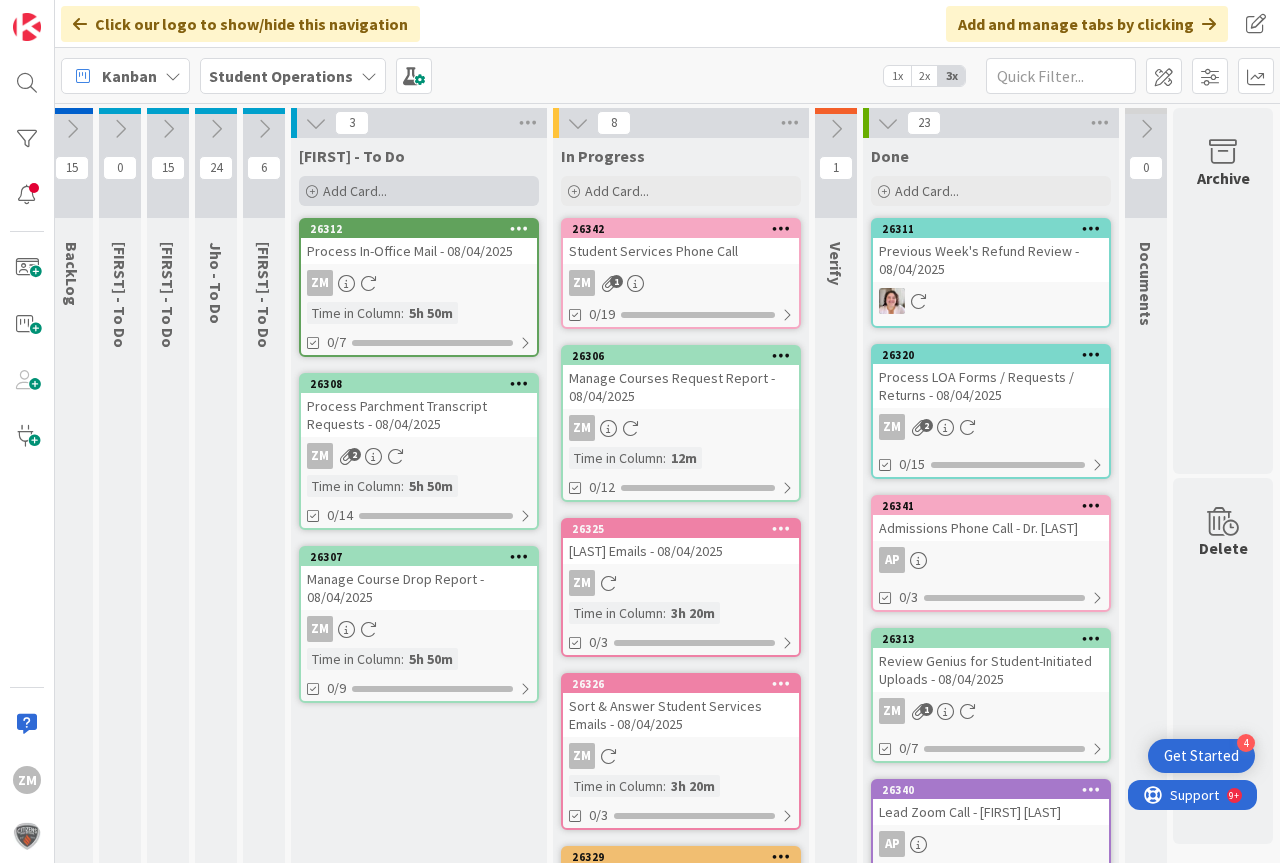click on "Add Card..." at bounding box center (355, 191) 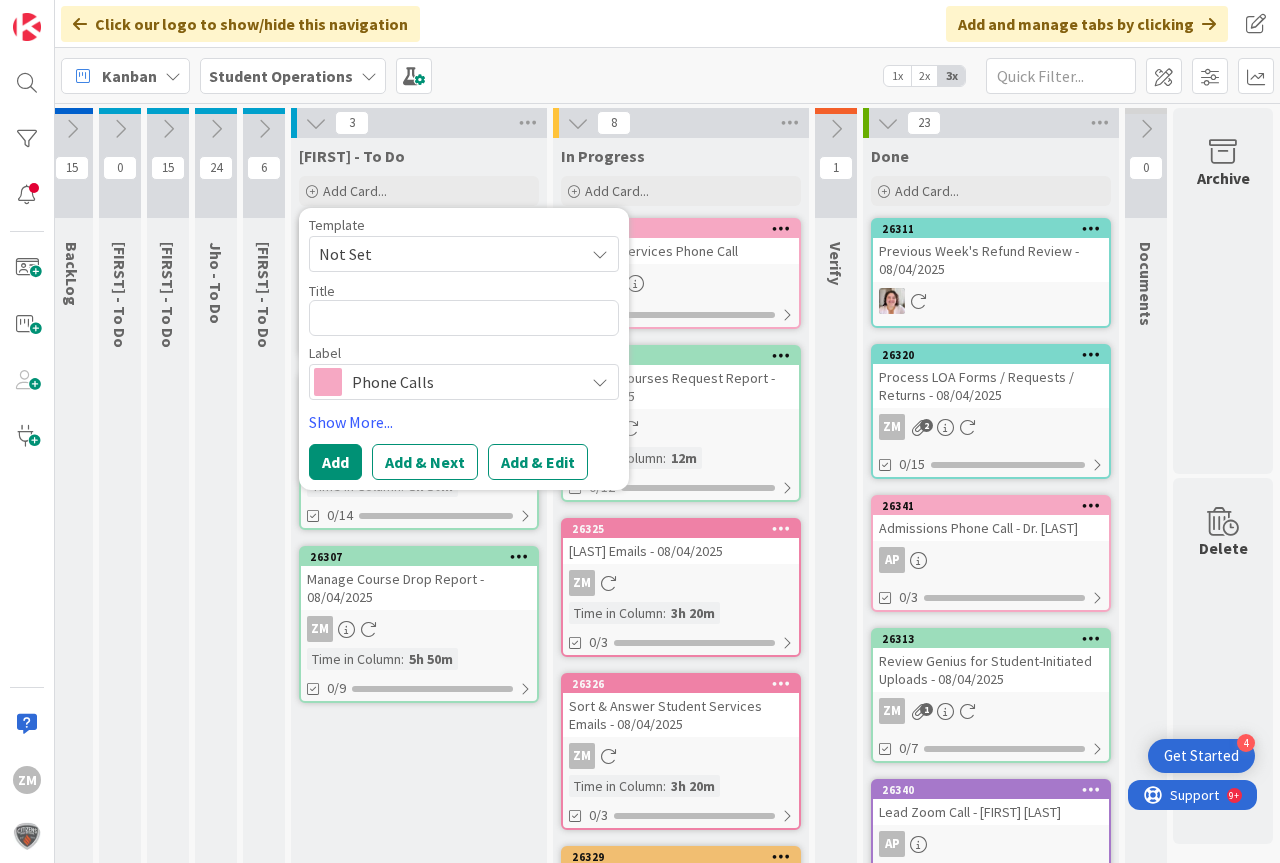 click at bounding box center (600, 254) 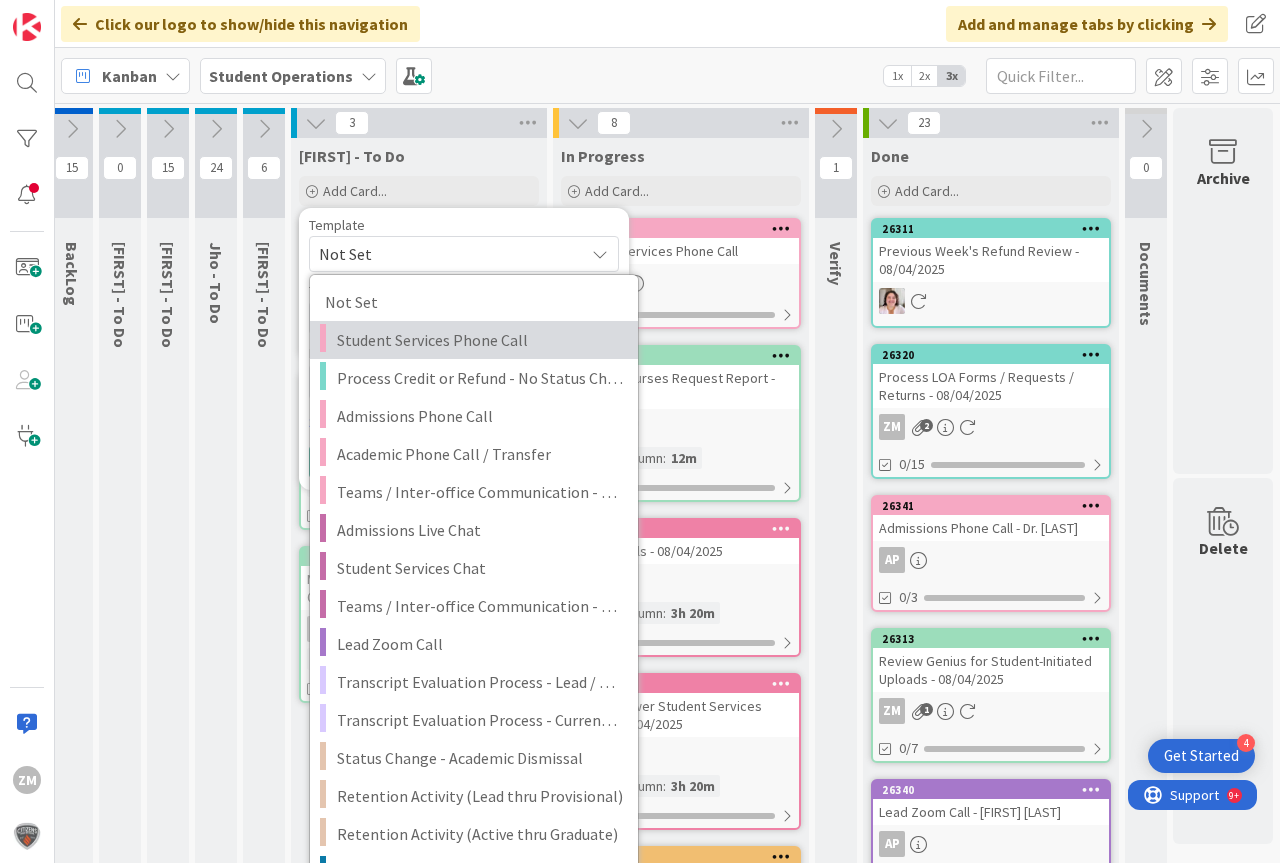 drag, startPoint x: 418, startPoint y: 343, endPoint x: 430, endPoint y: 338, distance: 13 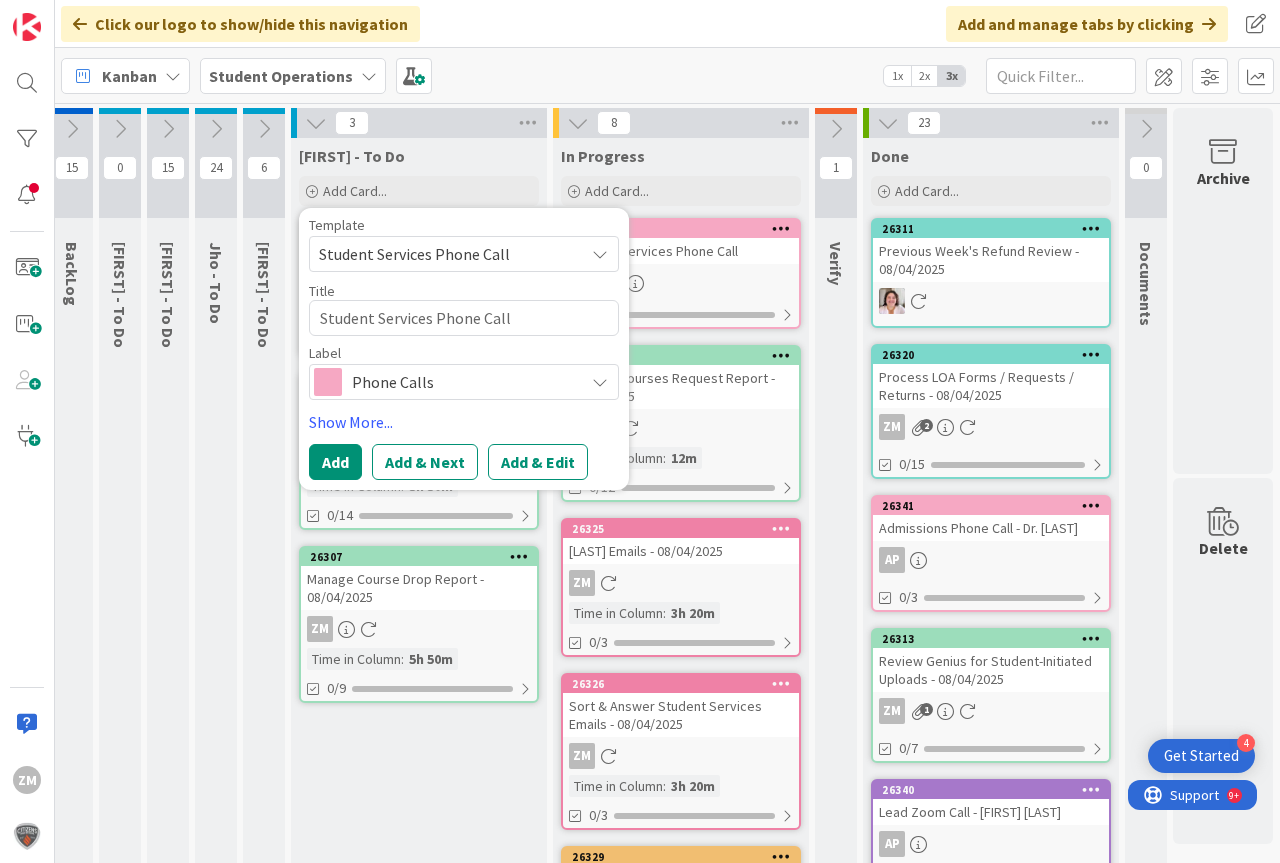 click on "Add & Edit" at bounding box center [538, 462] 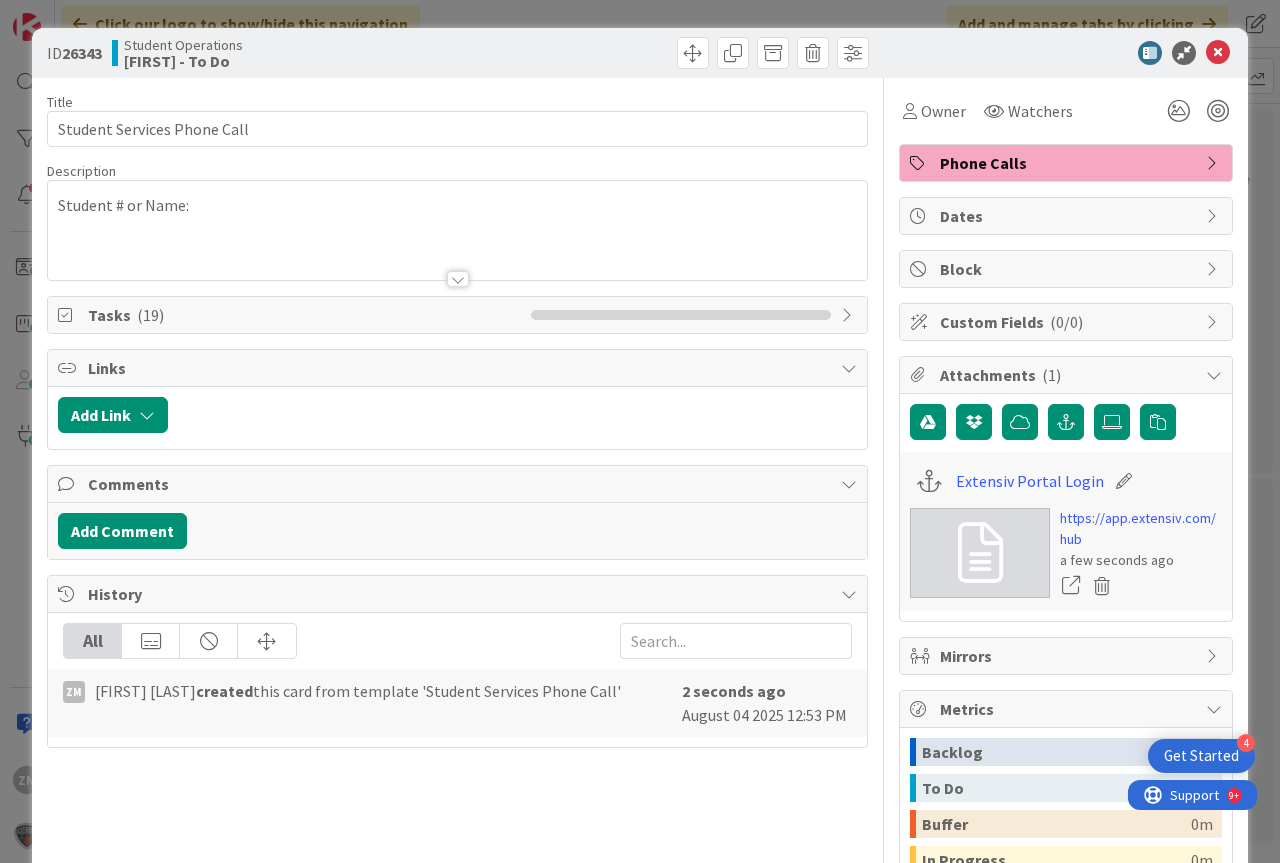 scroll, scrollTop: 0, scrollLeft: 0, axis: both 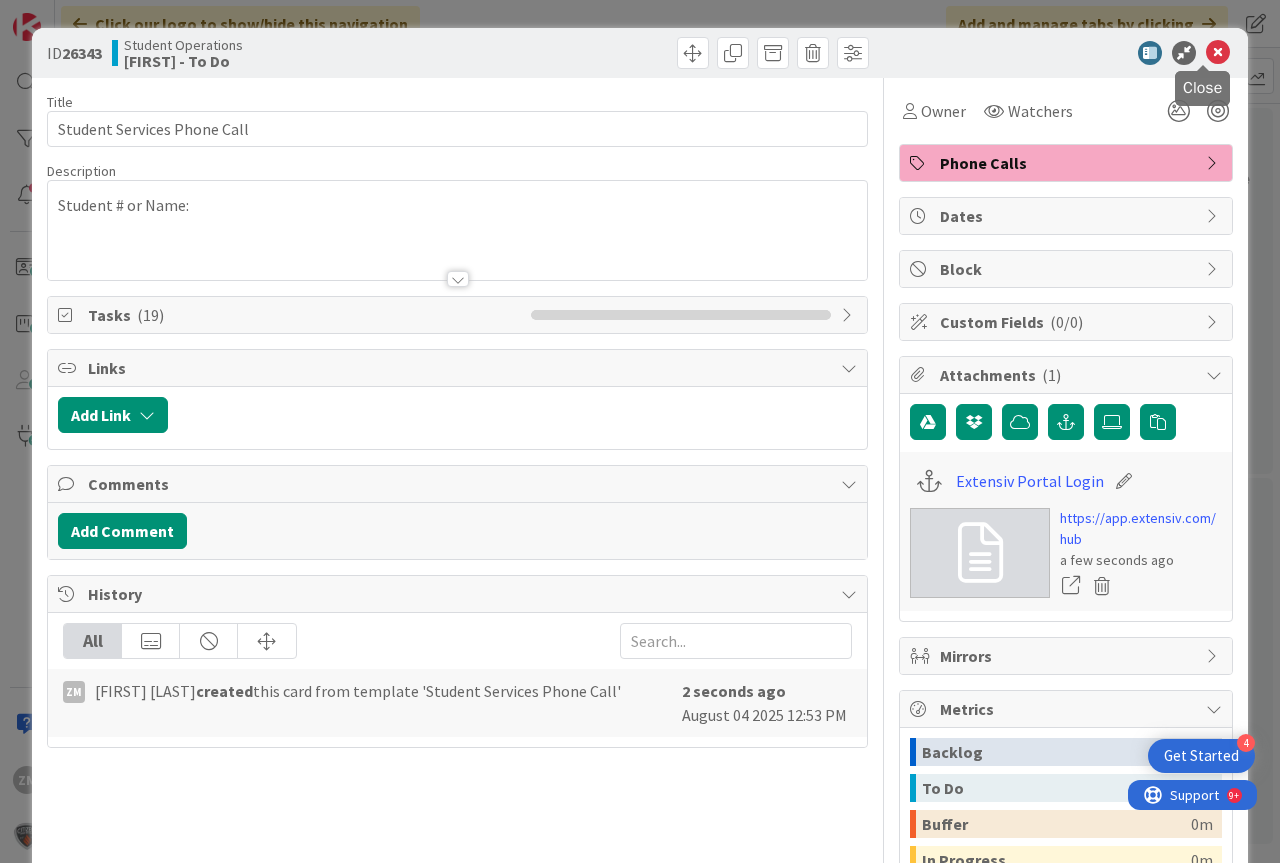click at bounding box center [1218, 53] 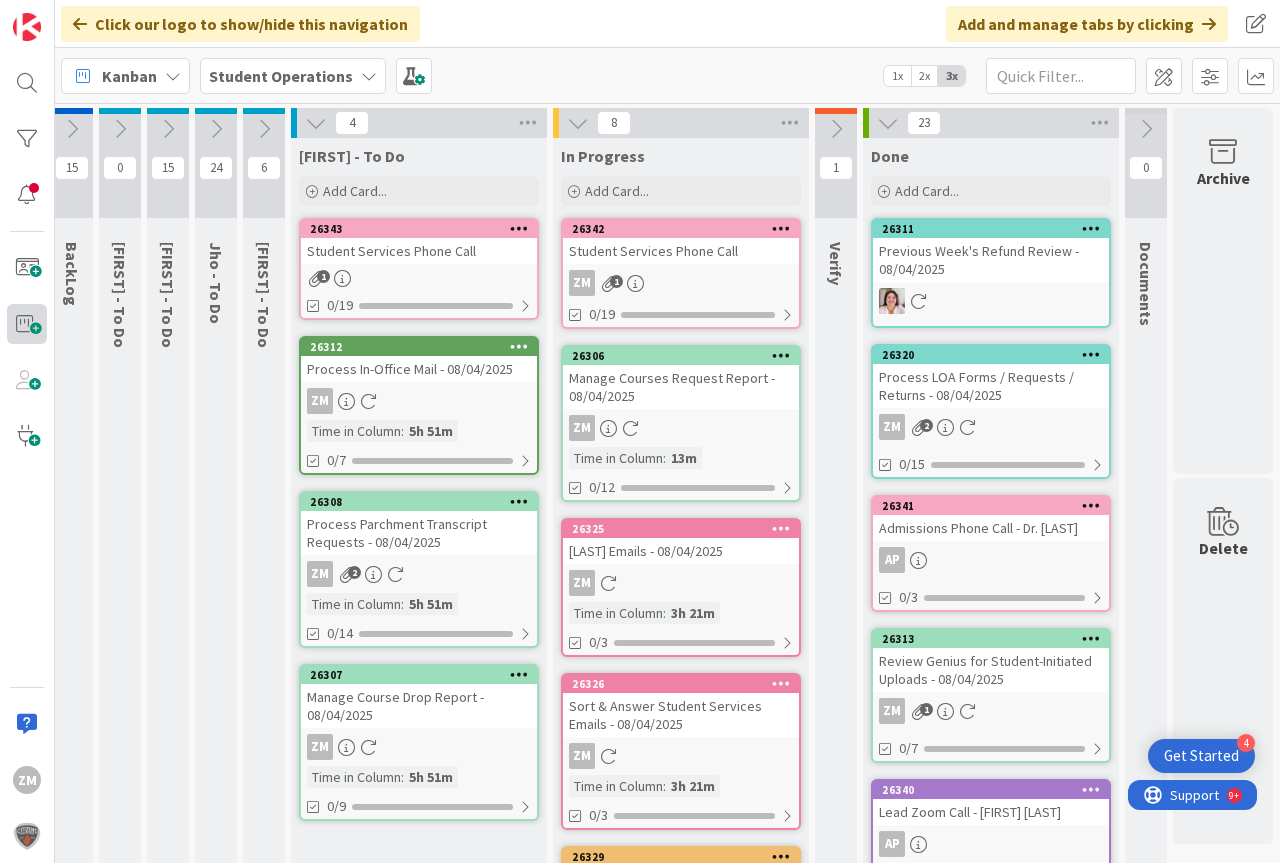 scroll, scrollTop: 0, scrollLeft: 0, axis: both 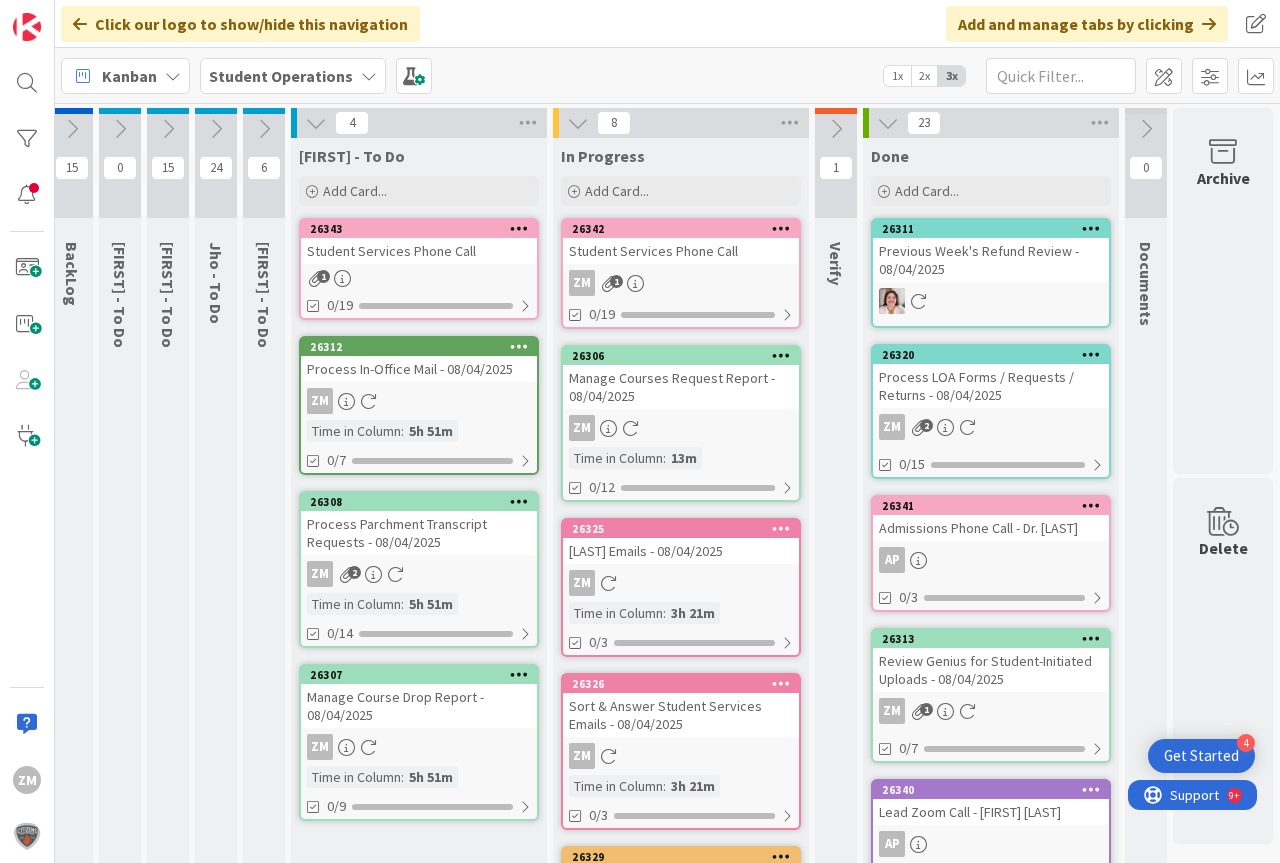 click on "1" at bounding box center (323, 276) 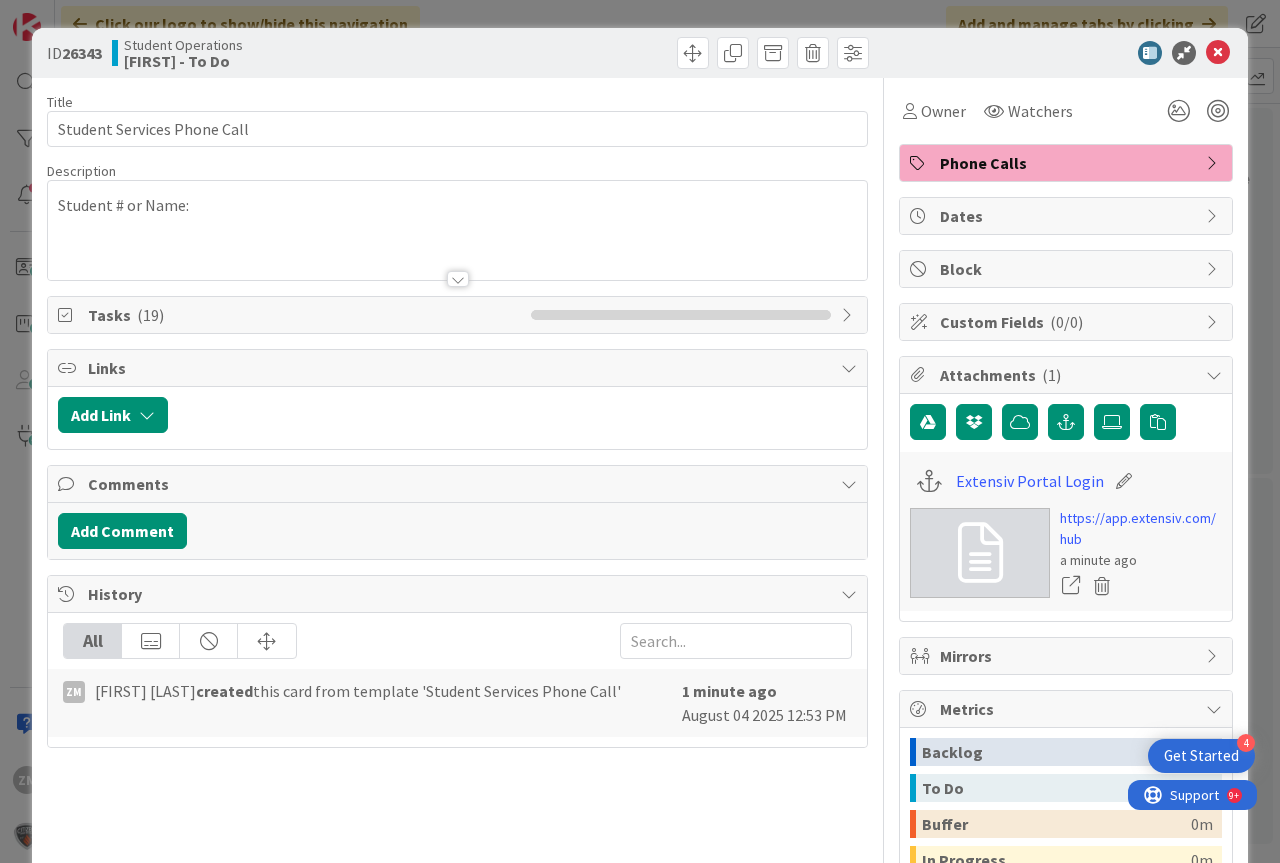 scroll, scrollTop: 0, scrollLeft: 0, axis: both 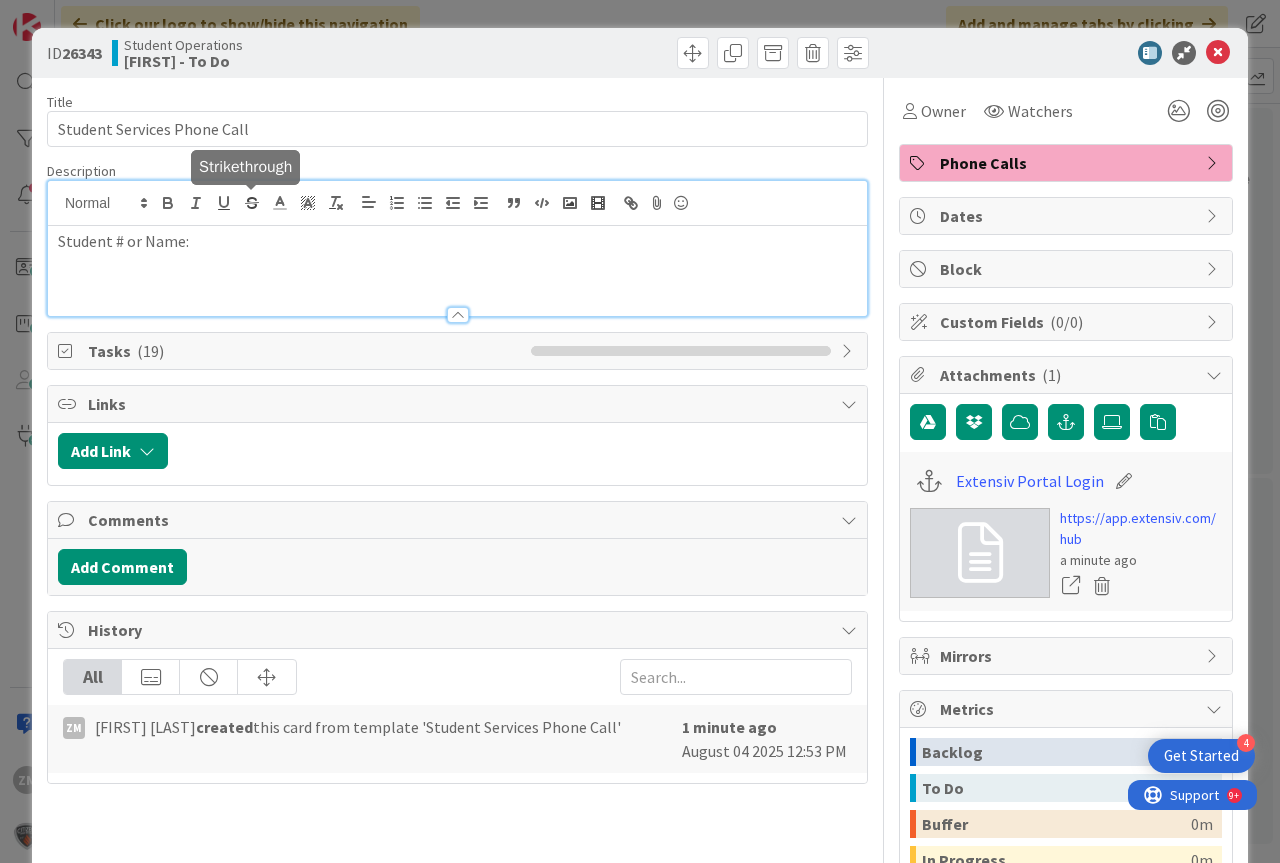 click on "Student # or Name:" at bounding box center [457, 248] 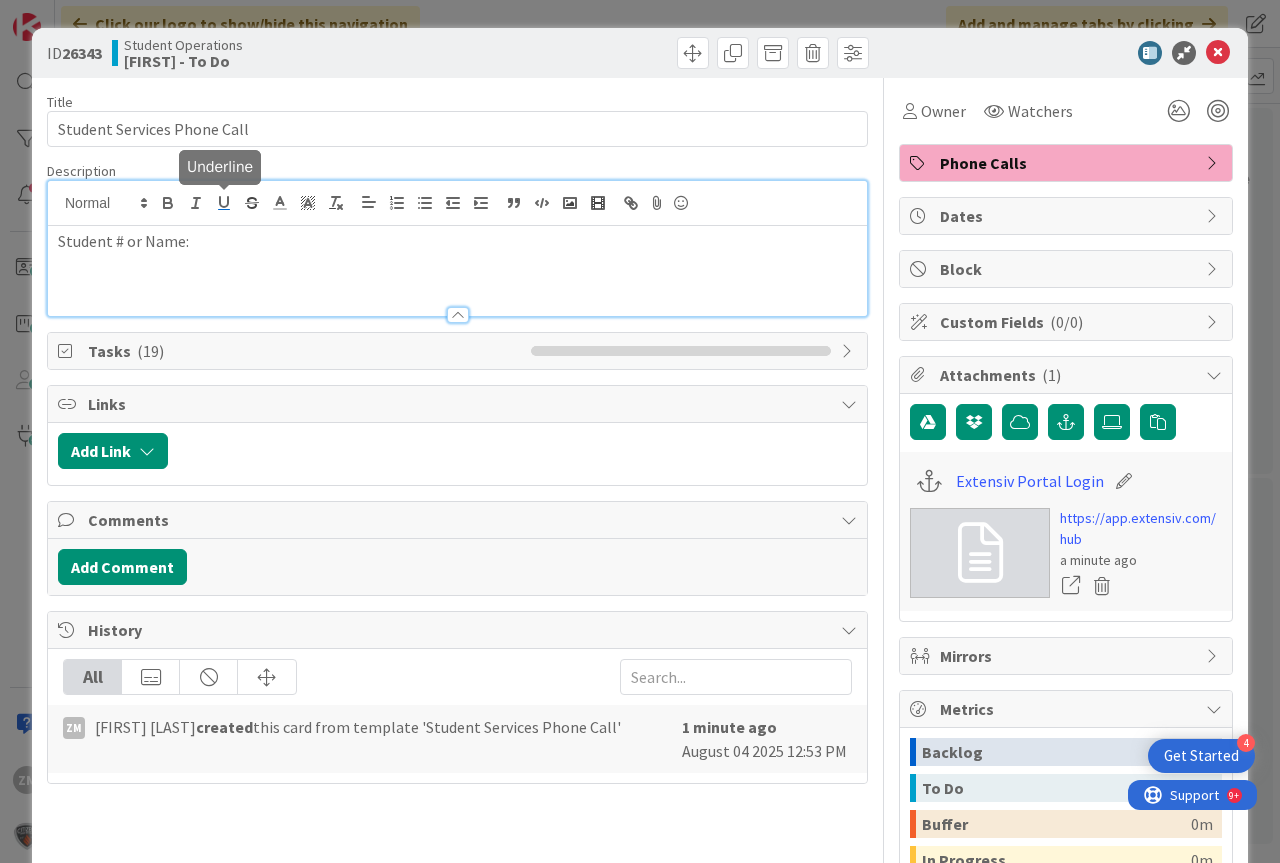 type 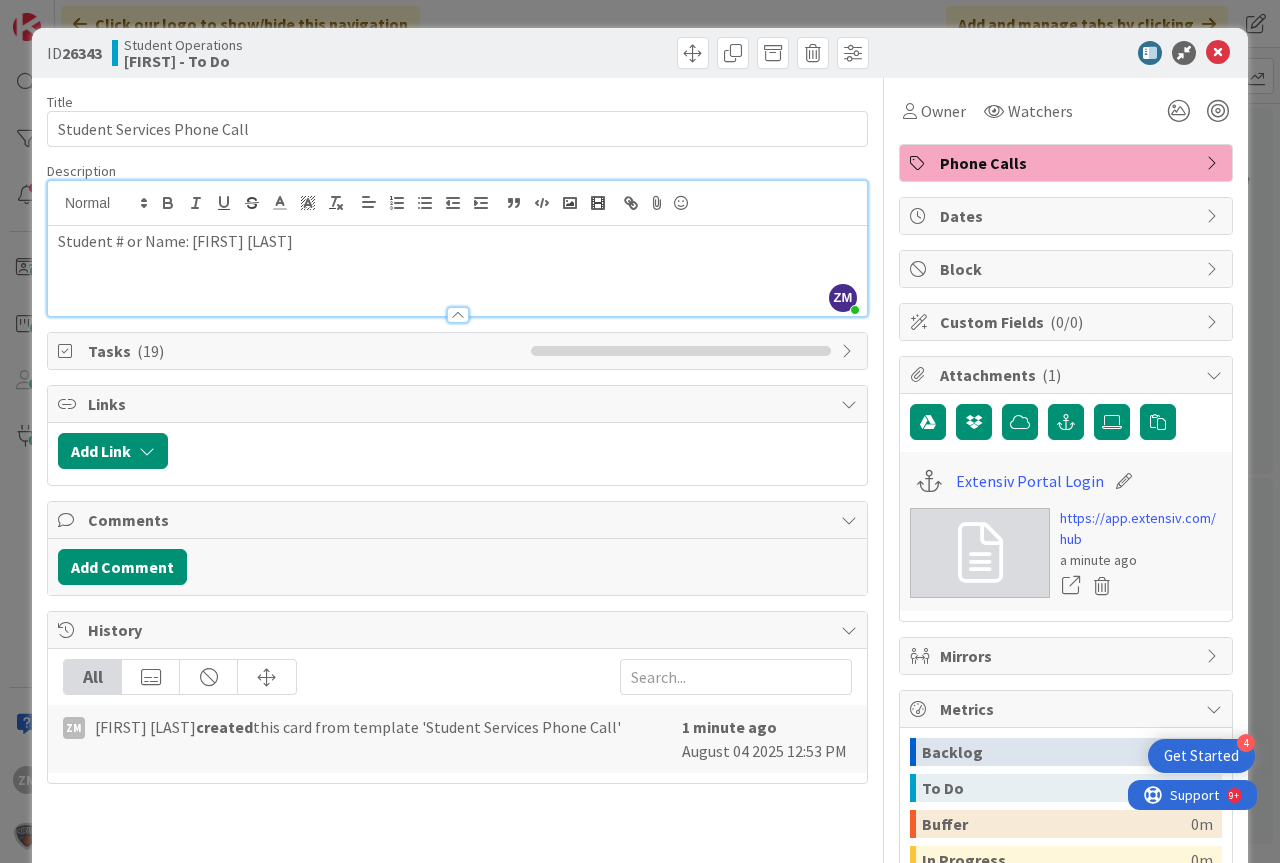 click on "Student # or Name: [FIRST] [LAST]" at bounding box center [457, 241] 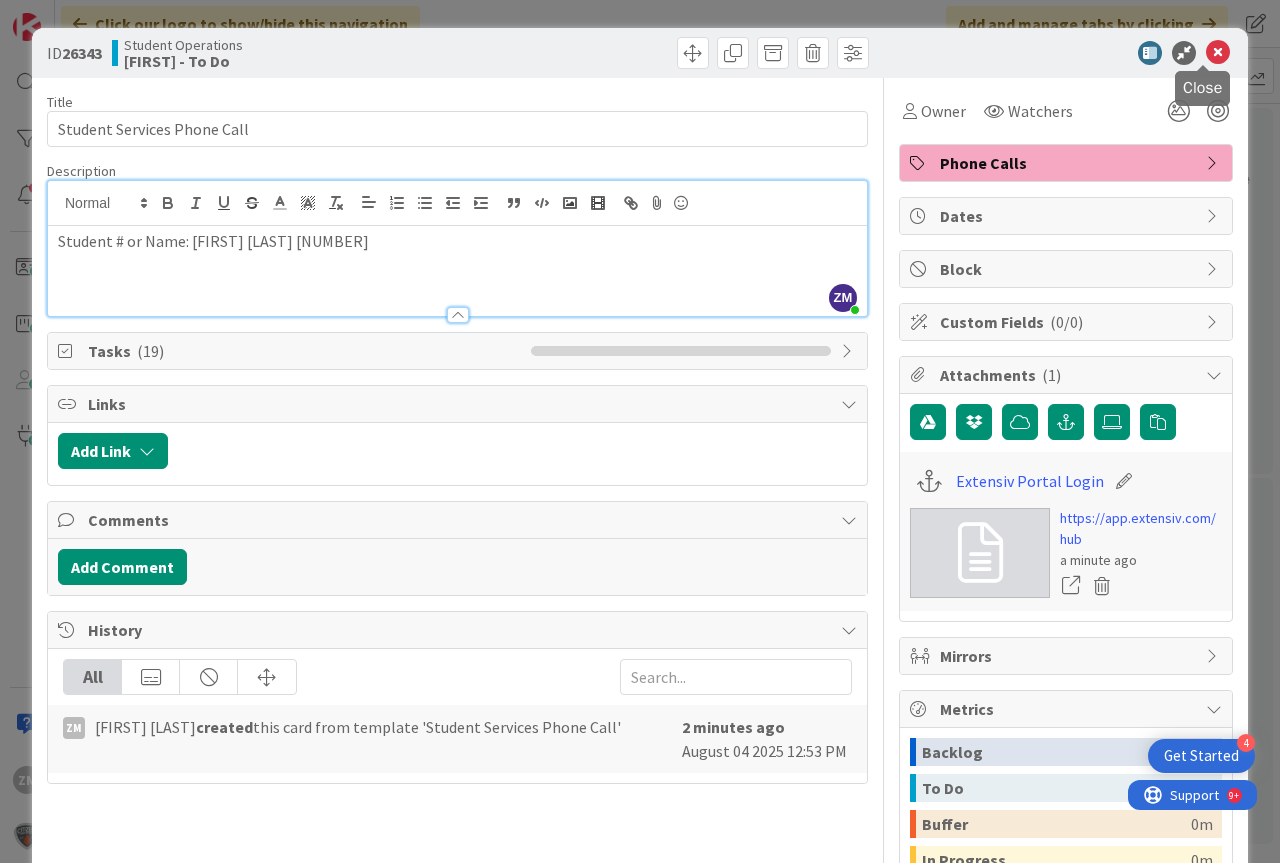drag, startPoint x: 1204, startPoint y: 60, endPoint x: 1181, endPoint y: 49, distance: 25.495098 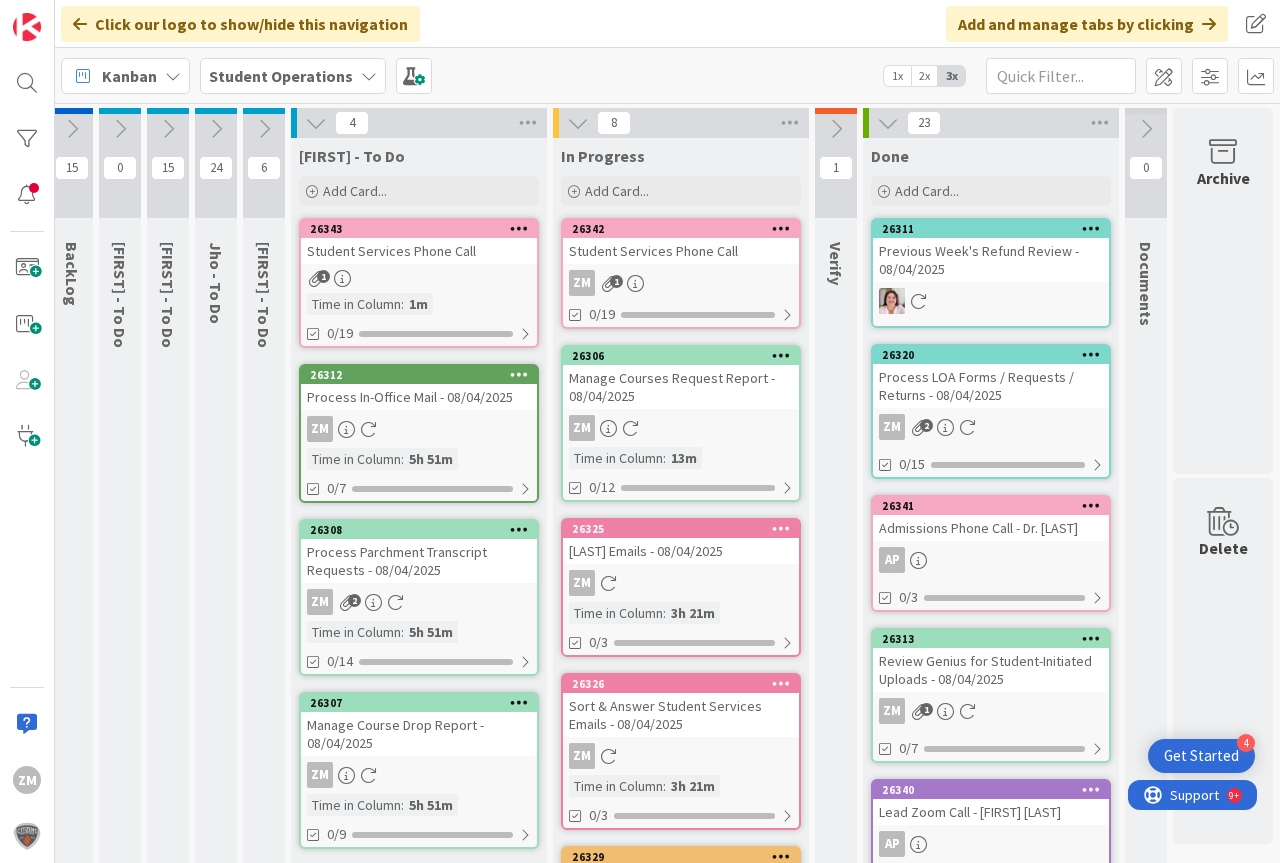 scroll, scrollTop: 0, scrollLeft: 0, axis: both 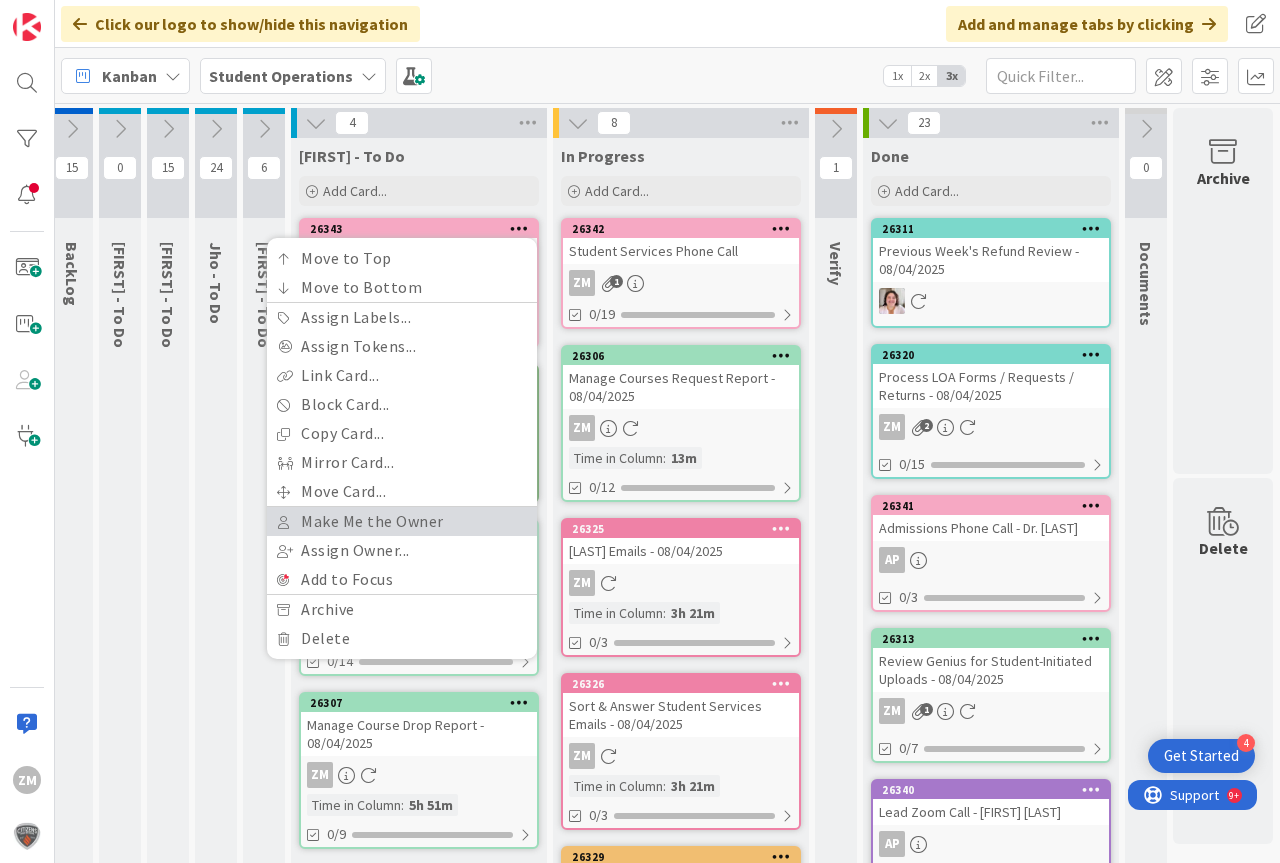 click on "Make Me the Owner" at bounding box center (402, 521) 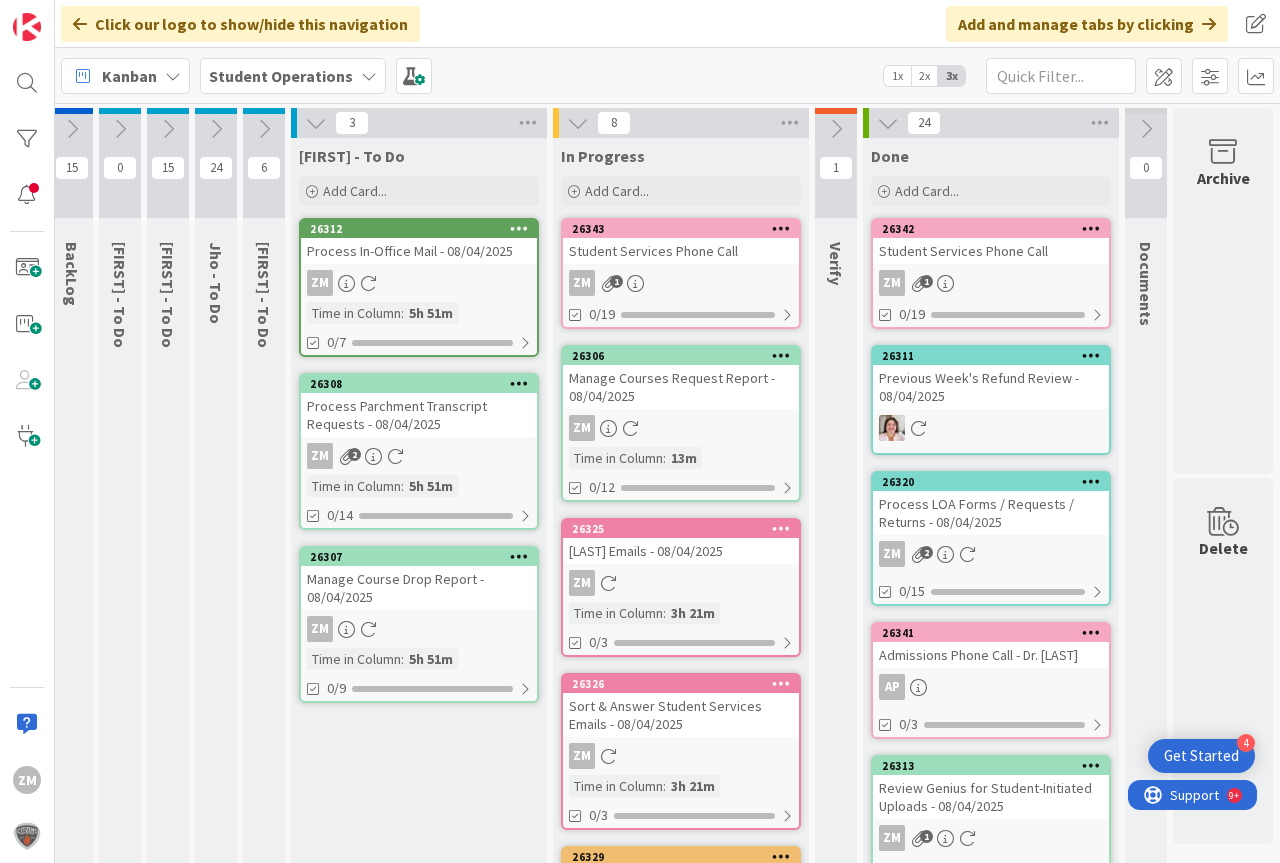 click on "26343 Student Services Phone Call ZM 1 0/19" at bounding box center [681, 273] 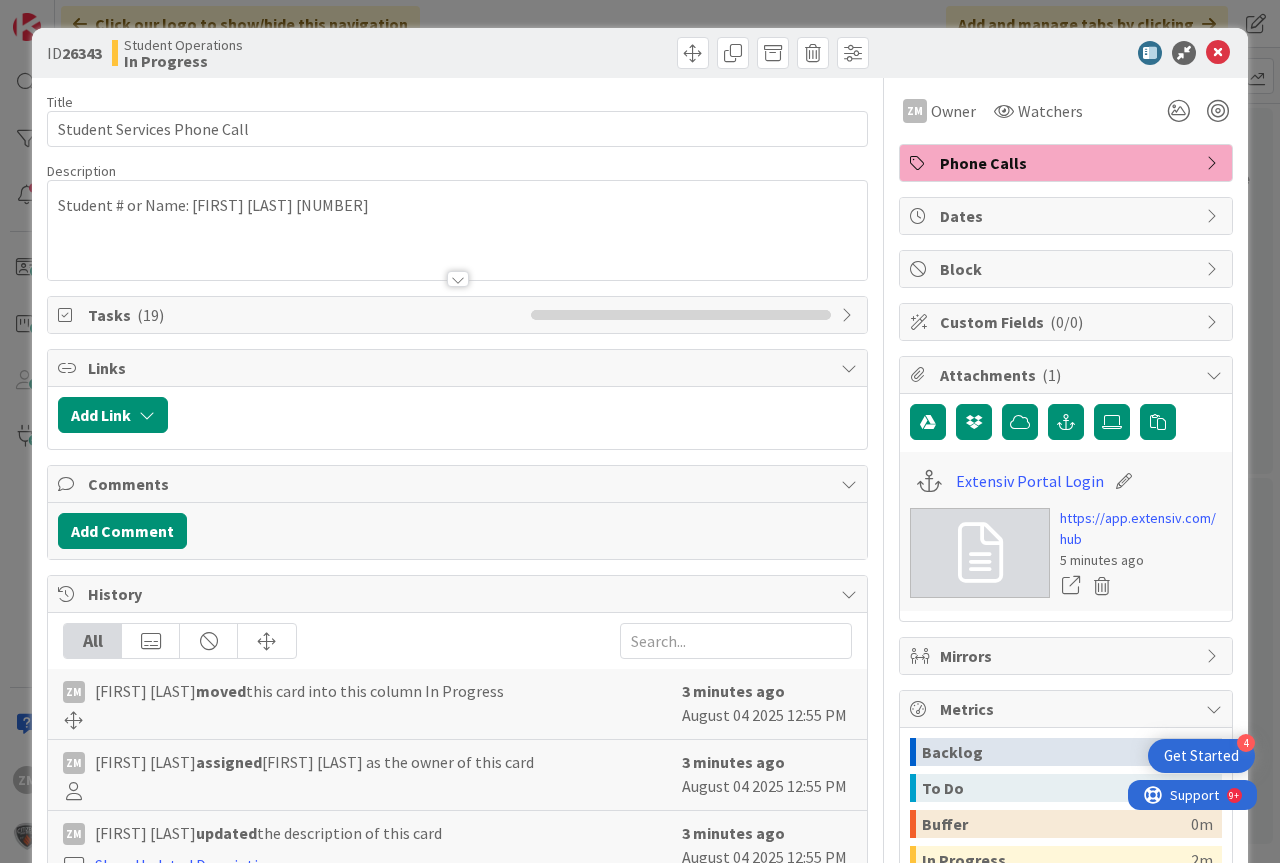 scroll, scrollTop: 0, scrollLeft: 0, axis: both 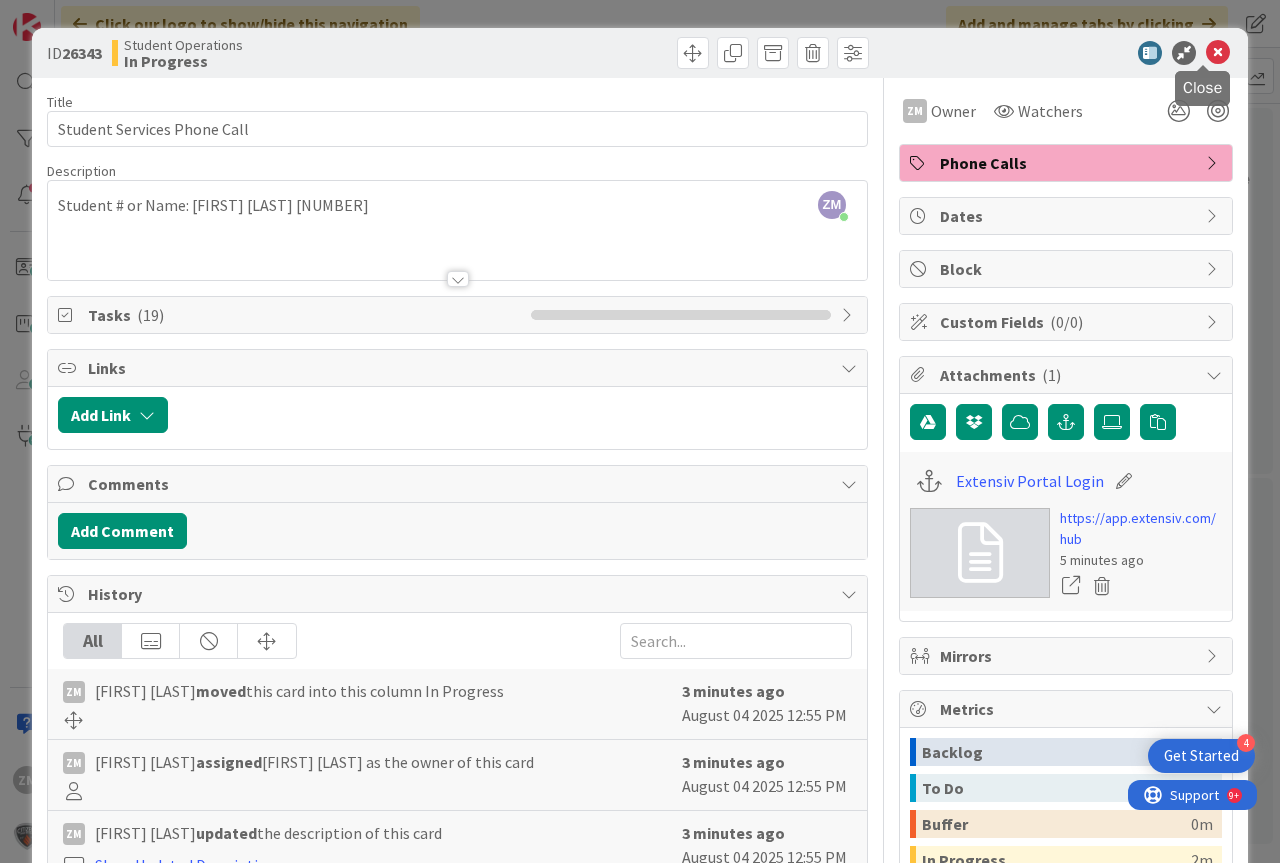 click at bounding box center [1218, 53] 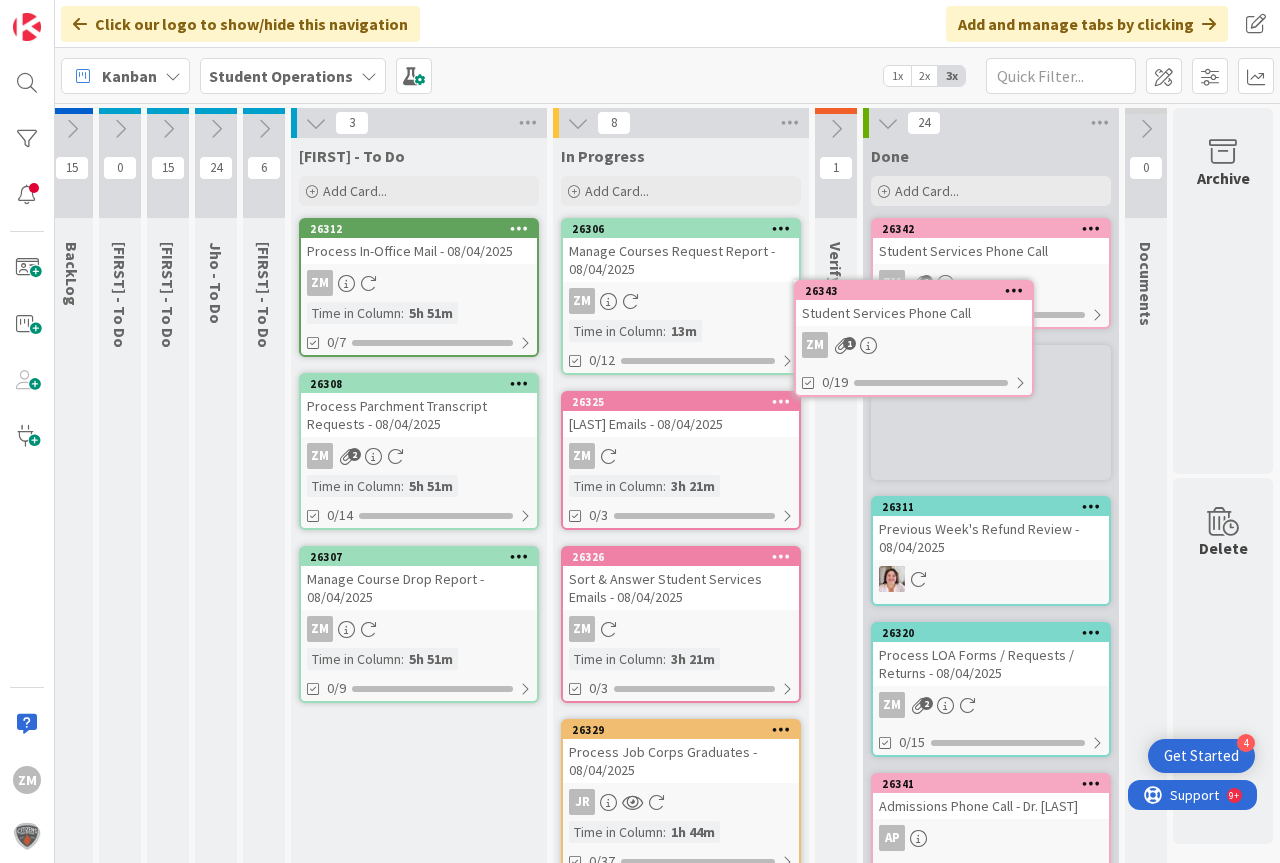 scroll, scrollTop: 0, scrollLeft: 0, axis: both 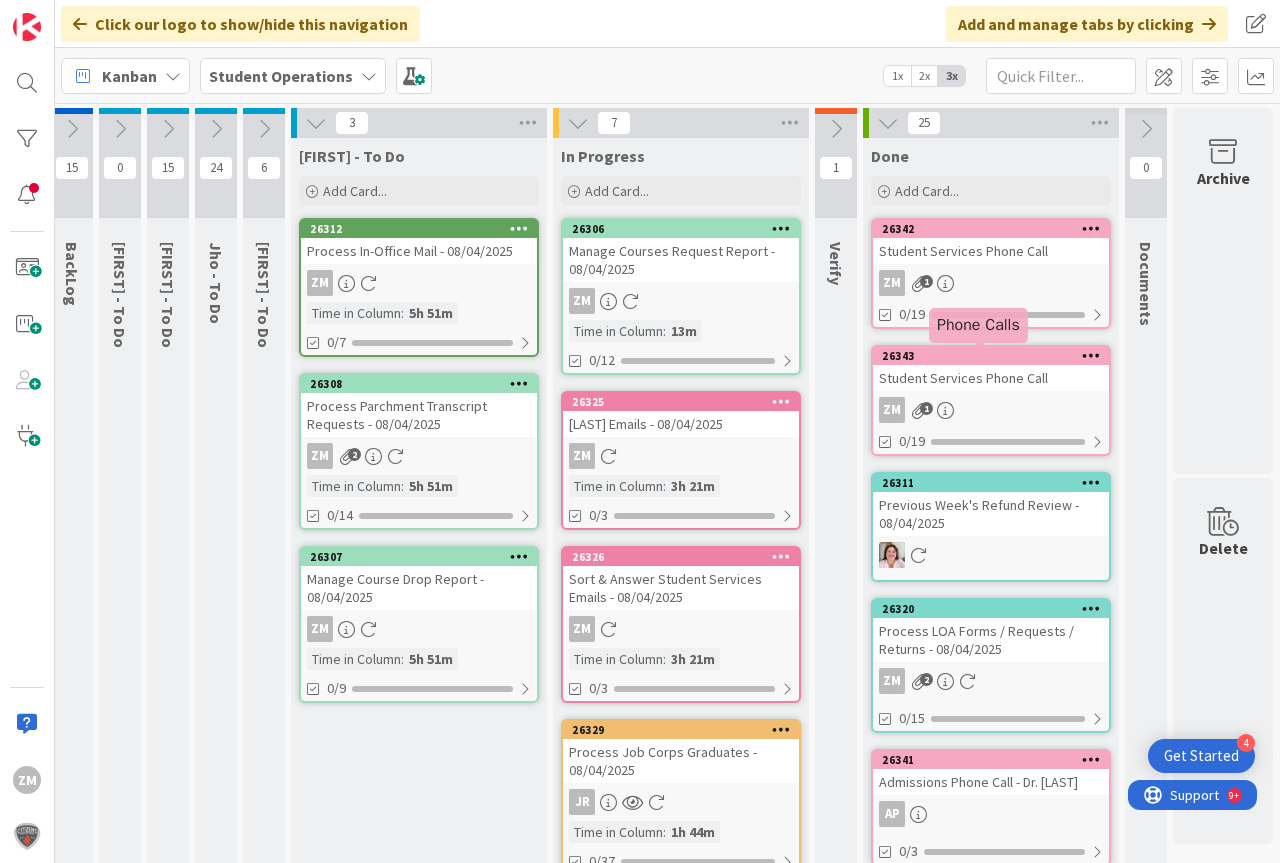 click at bounding box center (945, 283) 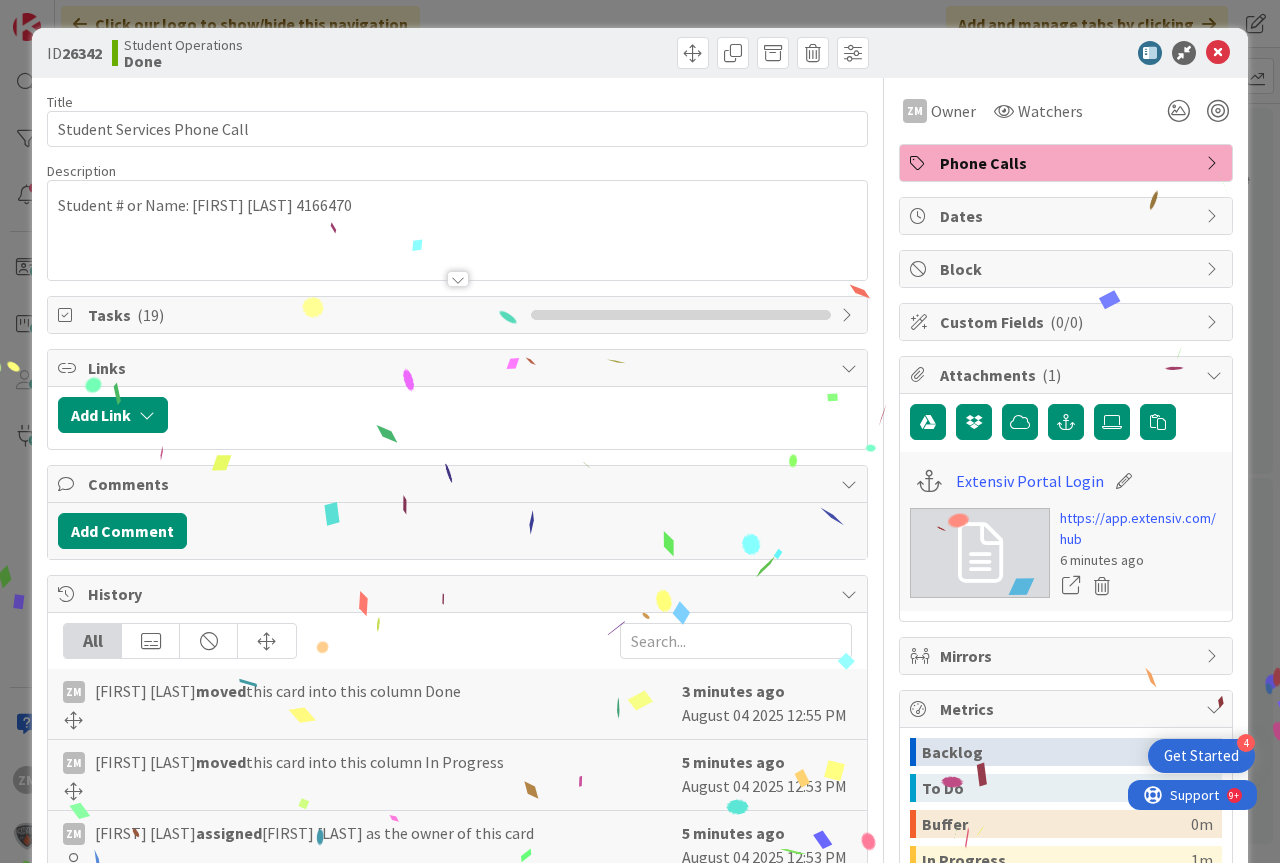 scroll, scrollTop: 0, scrollLeft: 0, axis: both 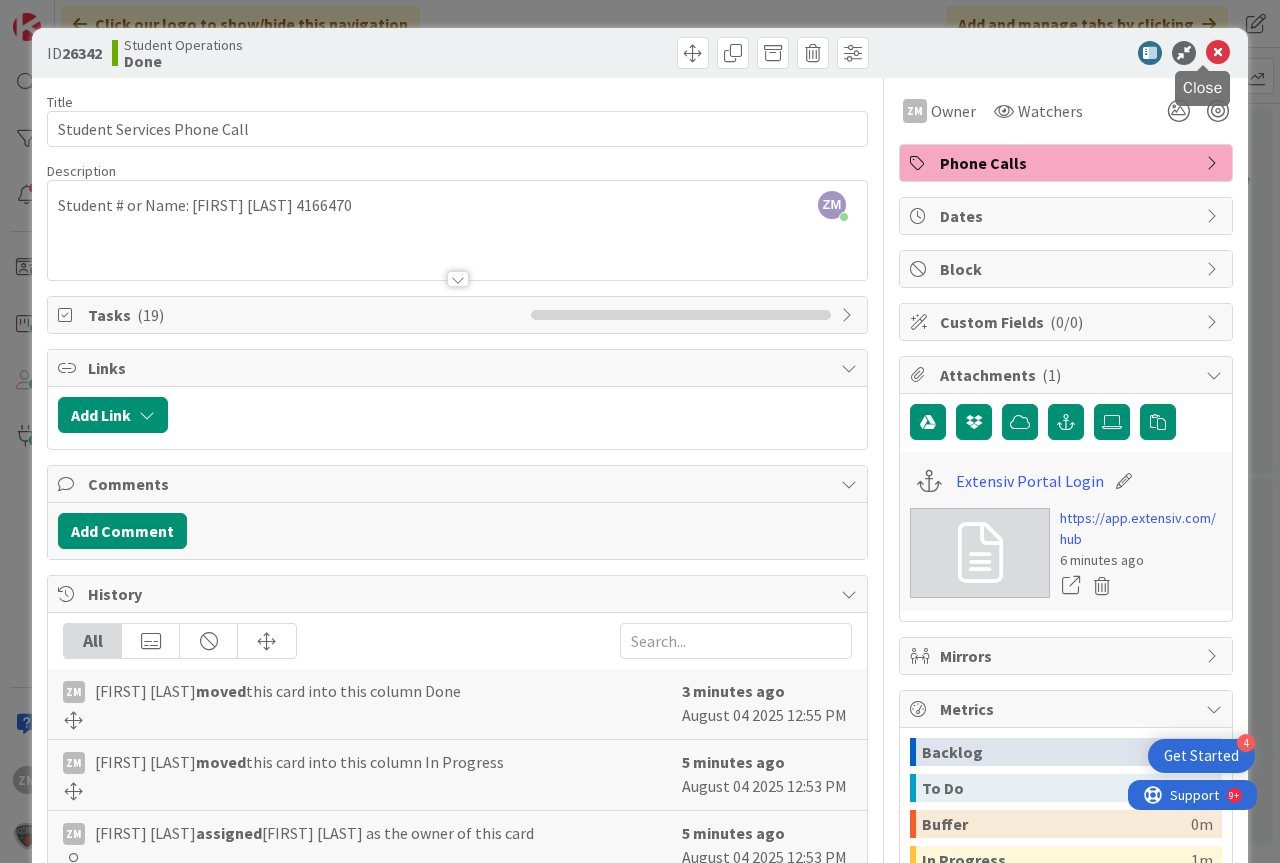click at bounding box center [1218, 53] 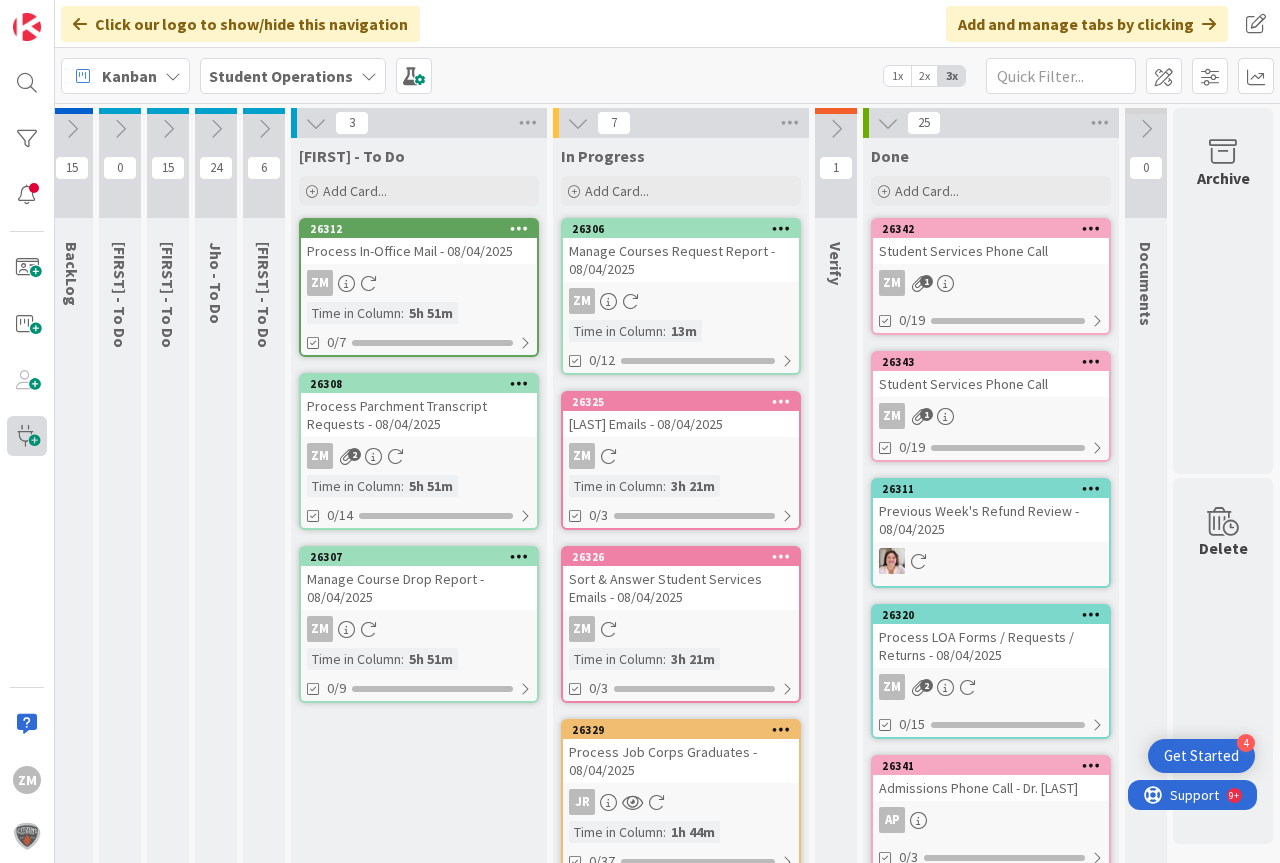 scroll, scrollTop: 0, scrollLeft: 0, axis: both 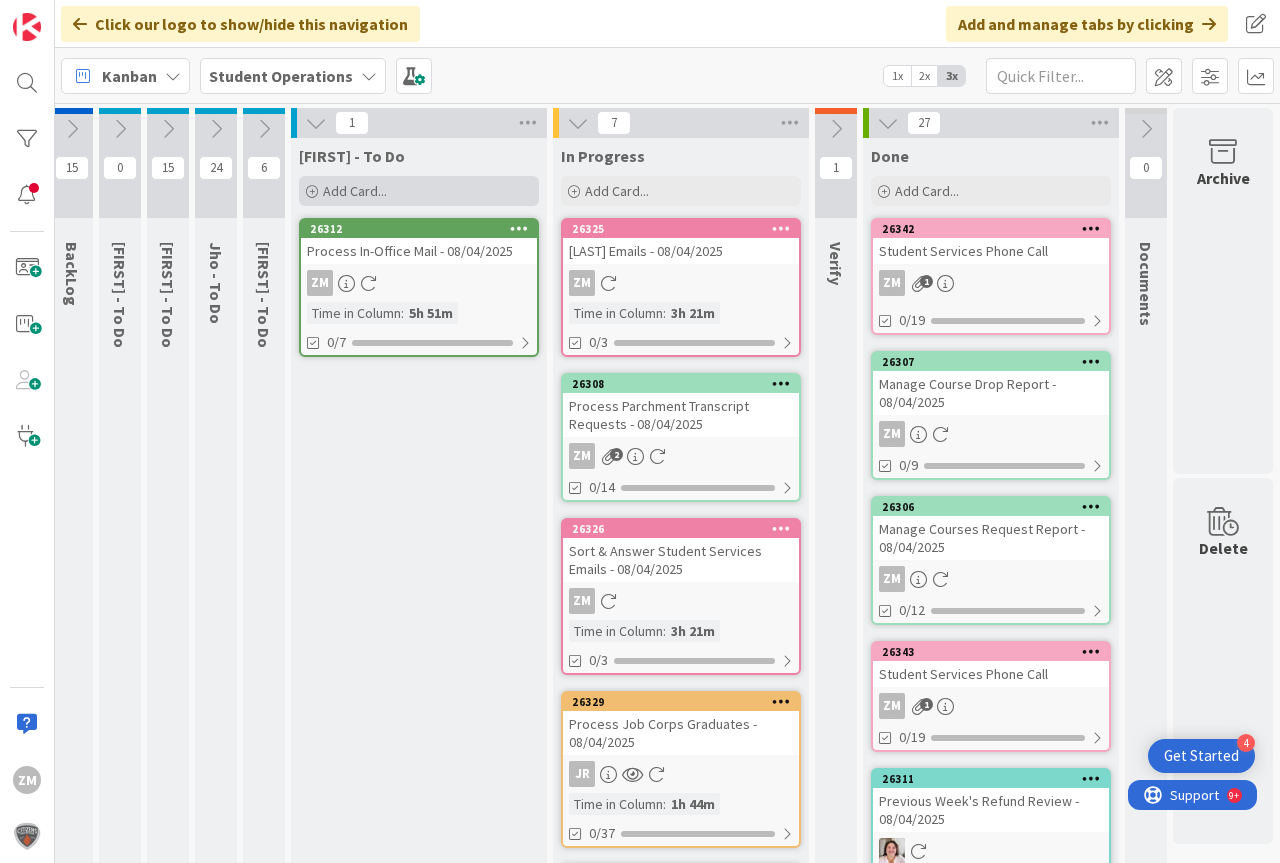click on "Add Card..." at bounding box center (355, 191) 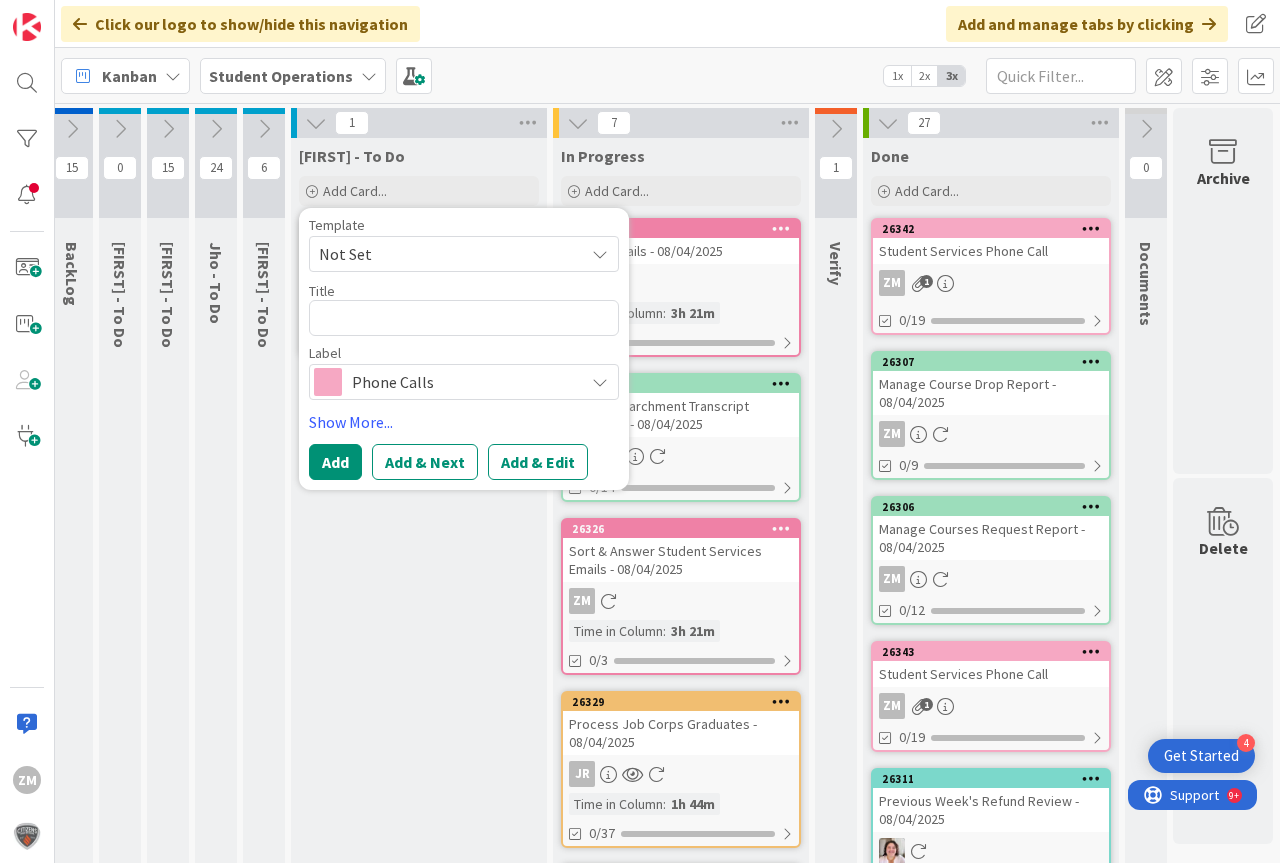 click on "Not Set" at bounding box center [464, 254] 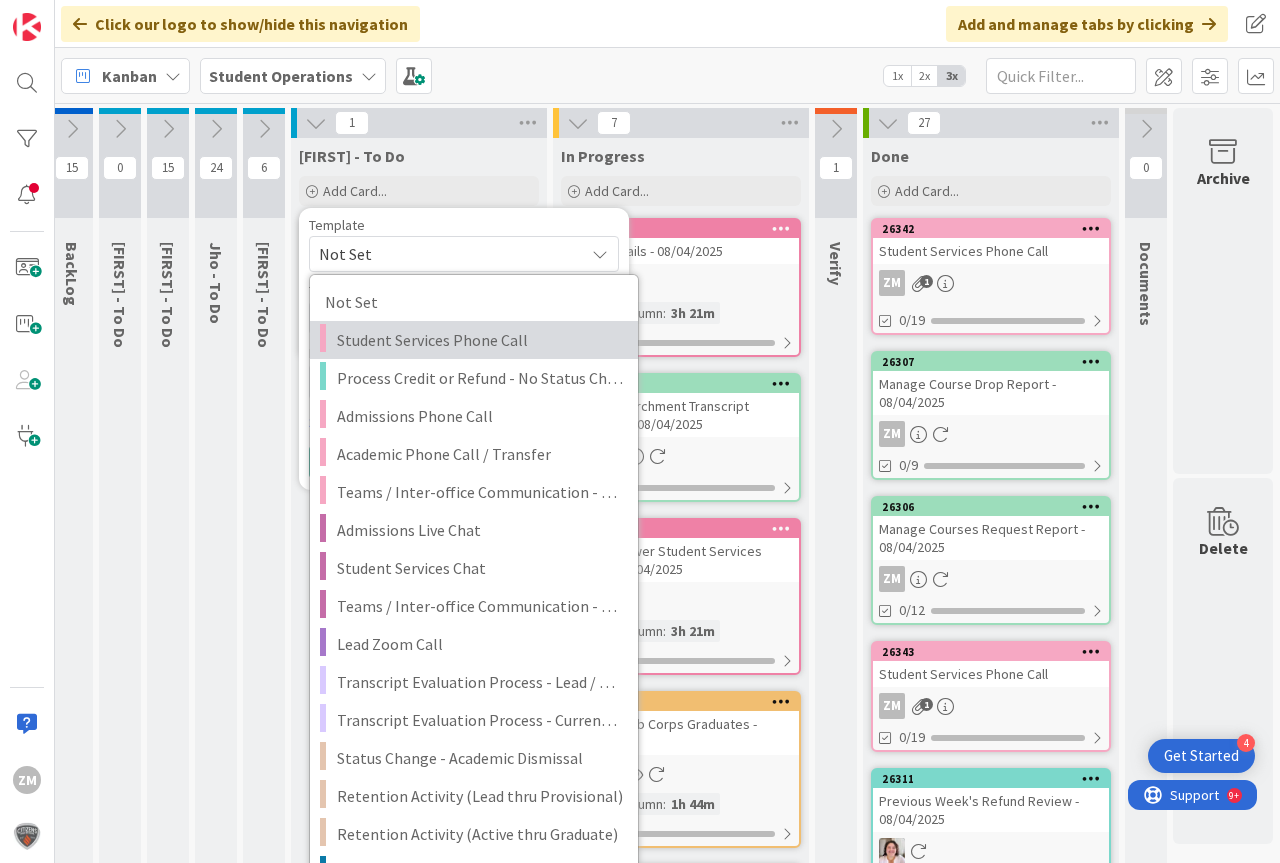 click on "Student Services Phone Call" at bounding box center [480, 340] 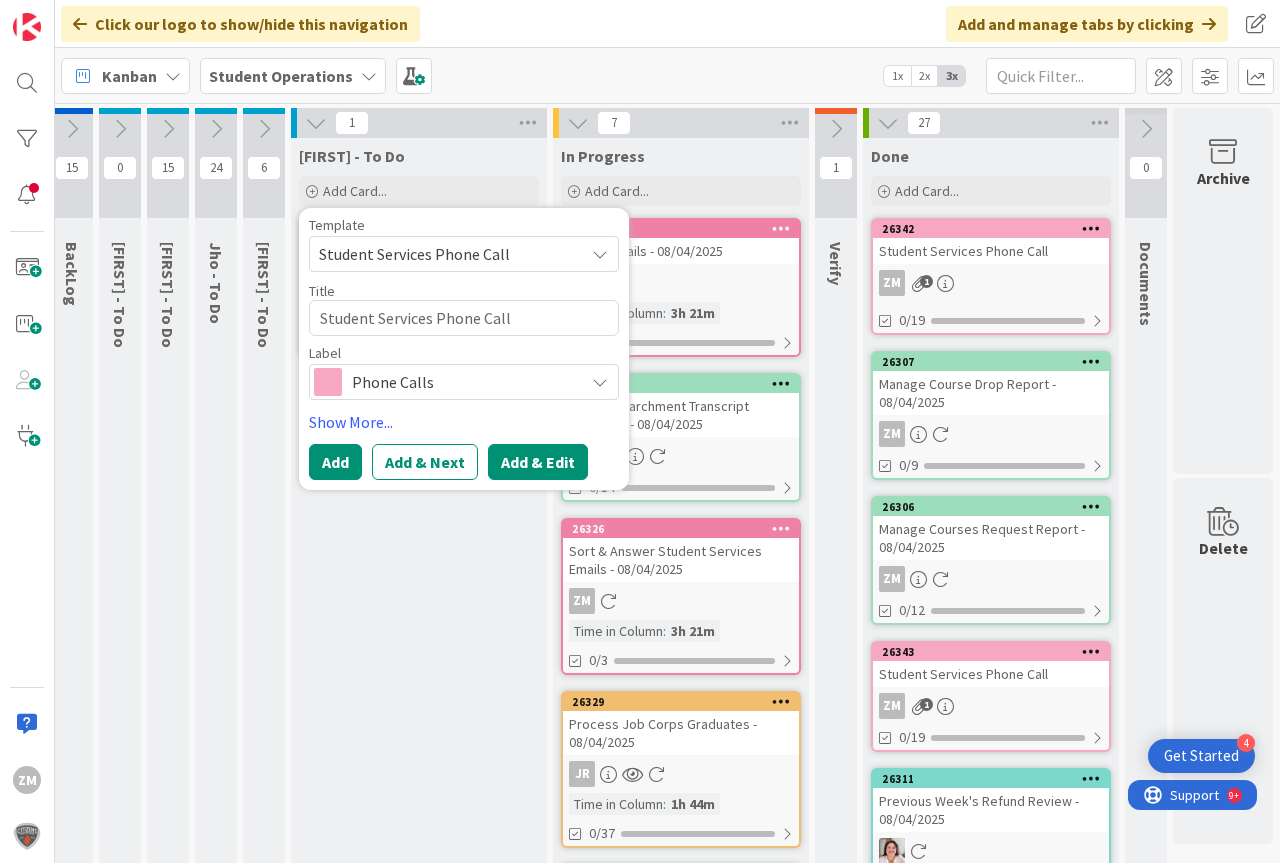 click on "Add & Edit" at bounding box center [538, 462] 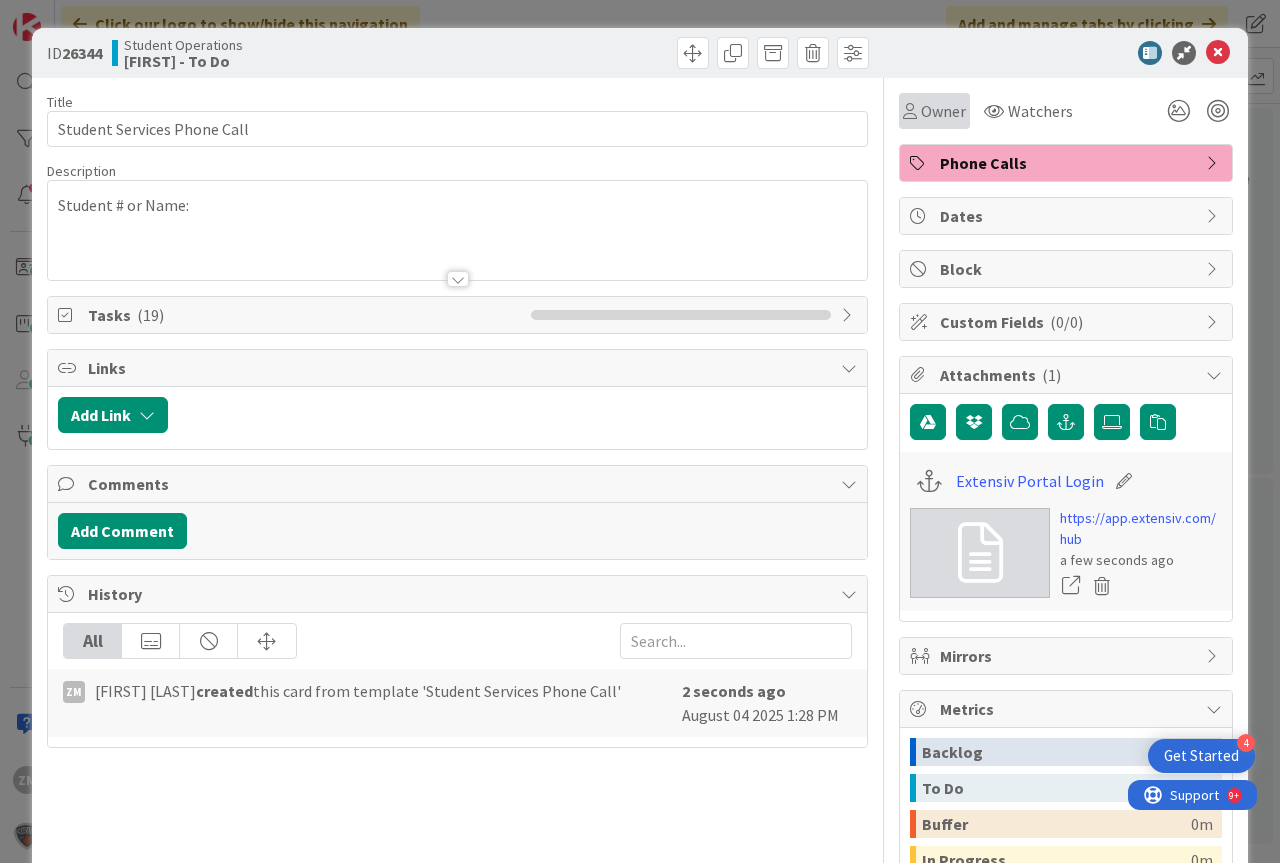 scroll, scrollTop: 0, scrollLeft: 0, axis: both 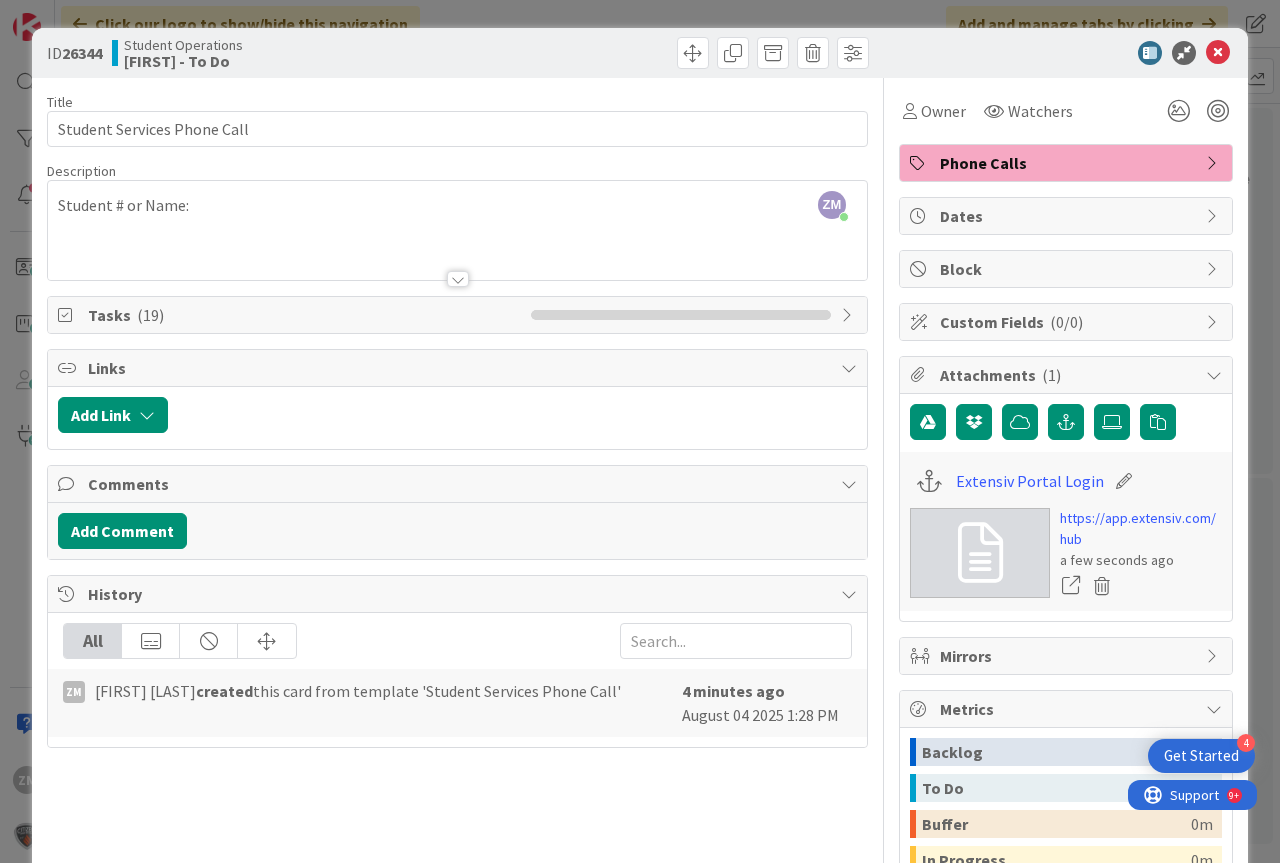 click on "ZM   [FIRST] [LAST] joined  4 m ago Student # or Name:" at bounding box center [457, 230] 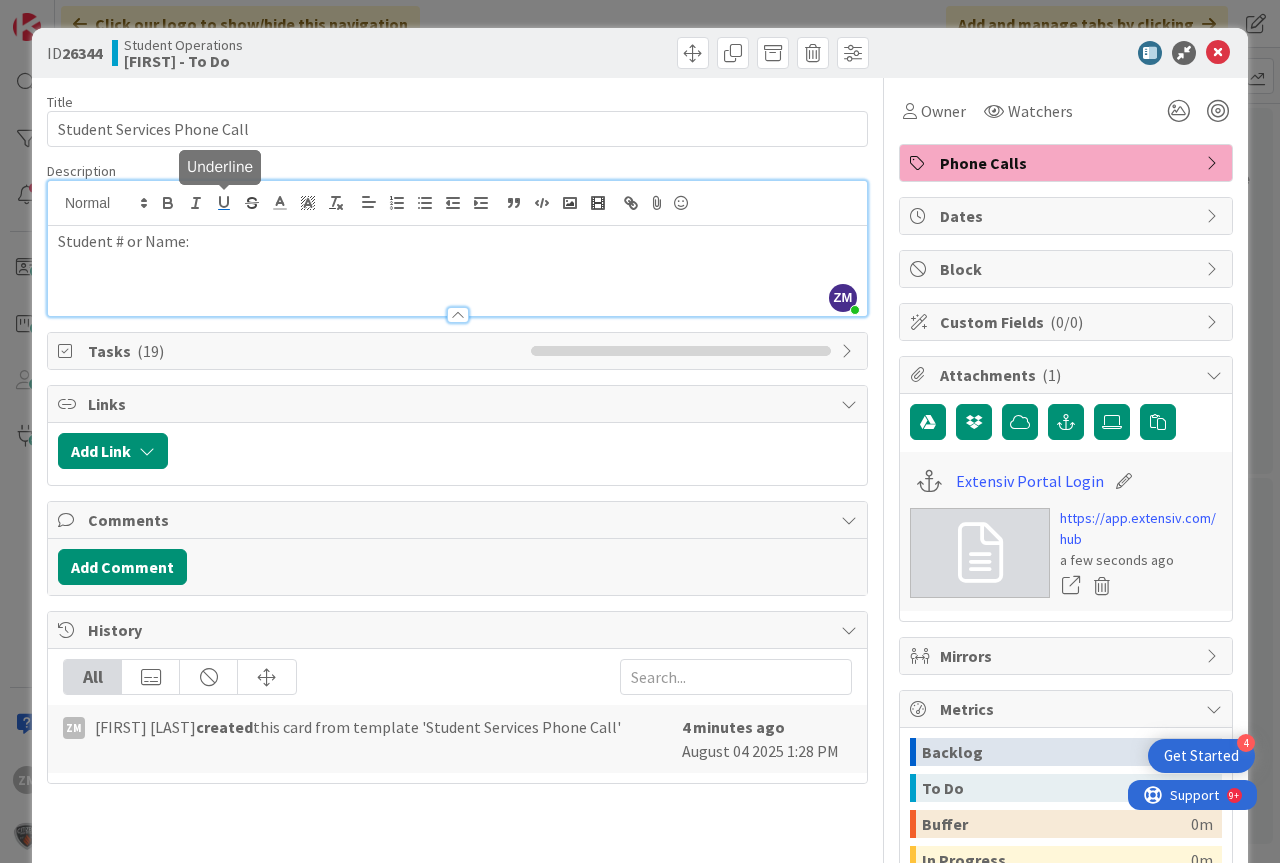 type 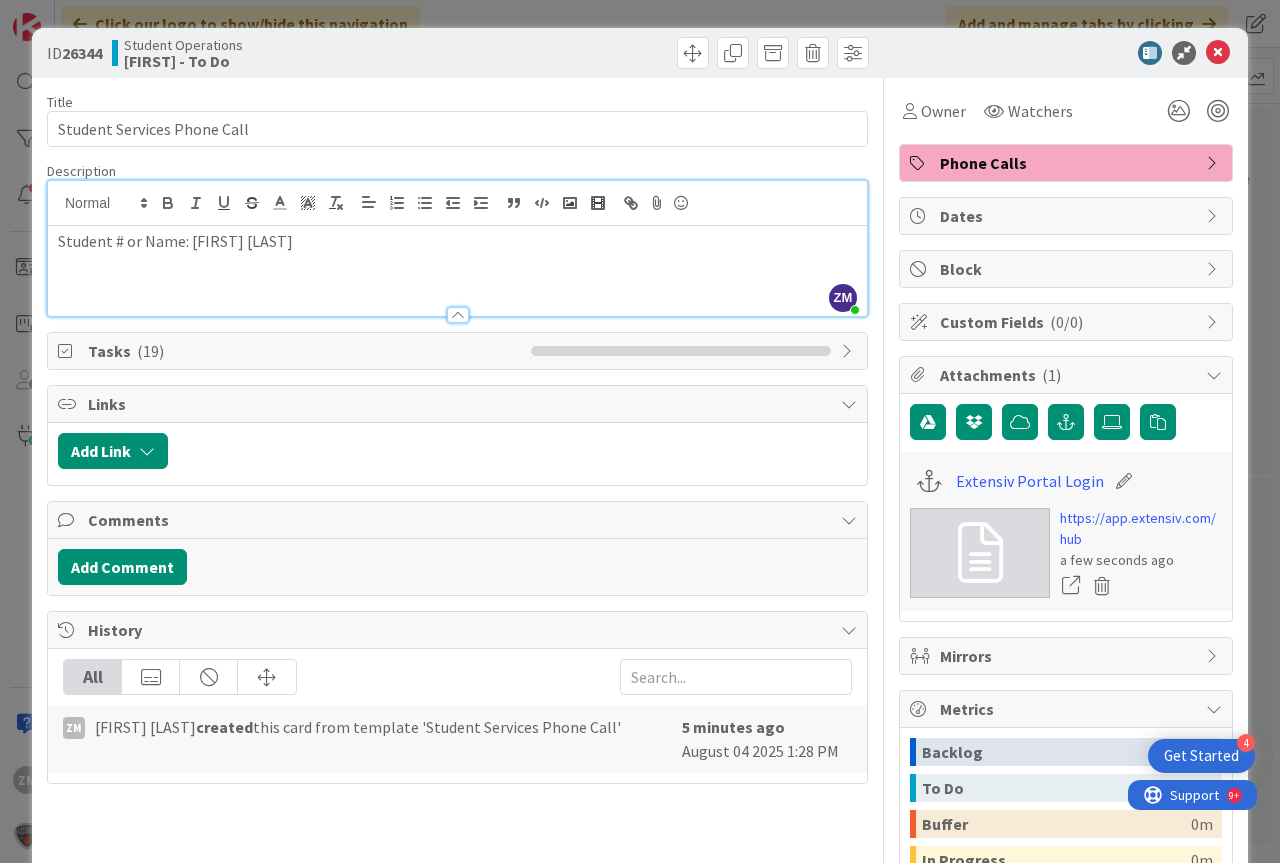 click on "Student # or Name: [FIRST] [LAST]" at bounding box center (457, 241) 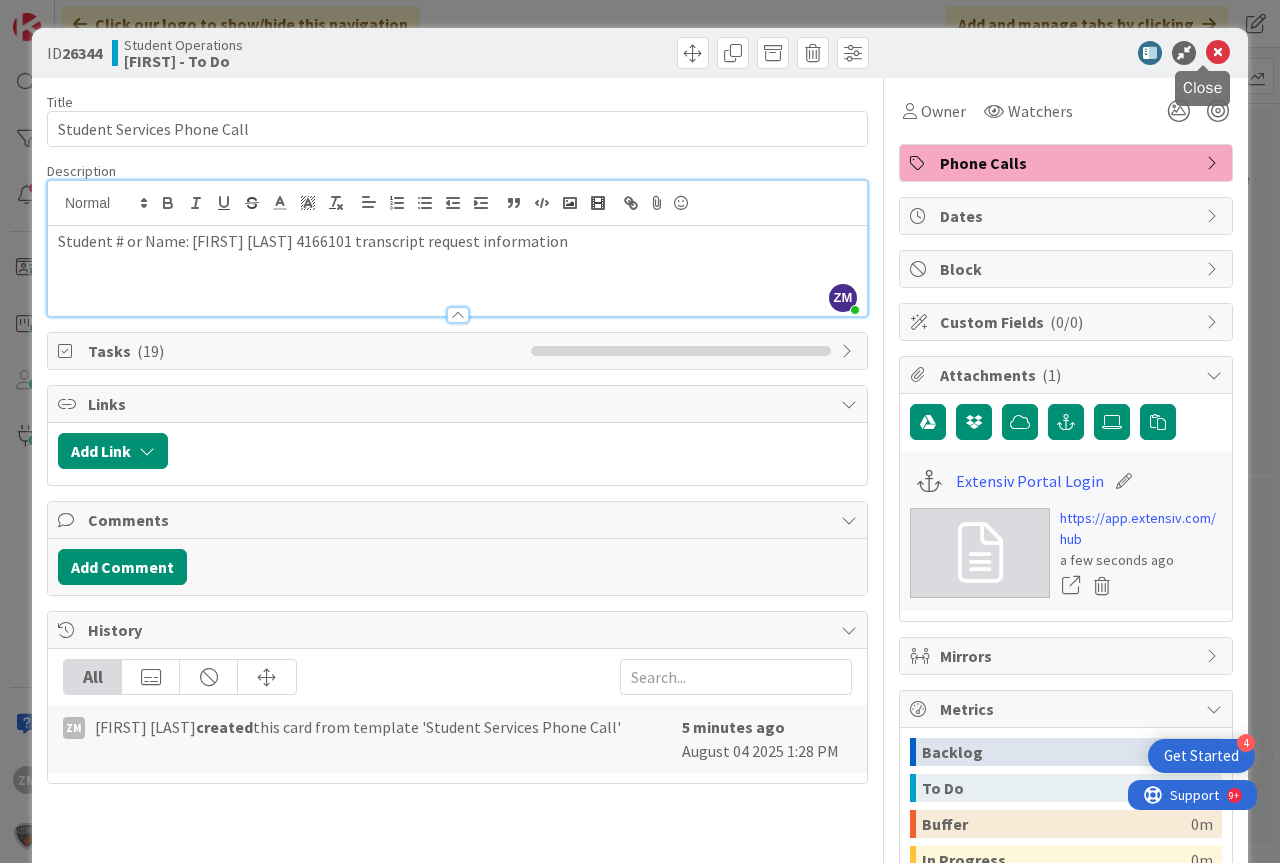click at bounding box center [1218, 53] 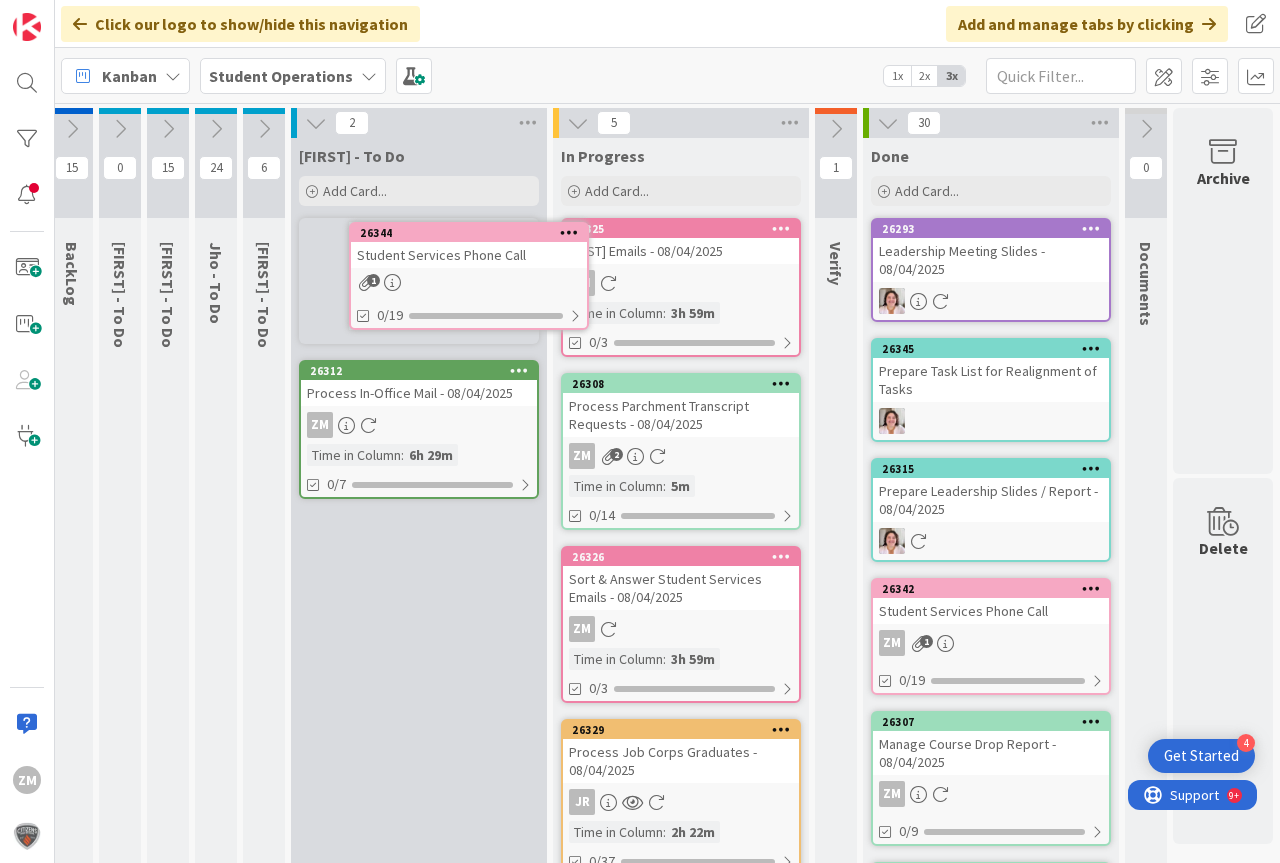 scroll, scrollTop: 0, scrollLeft: 0, axis: both 